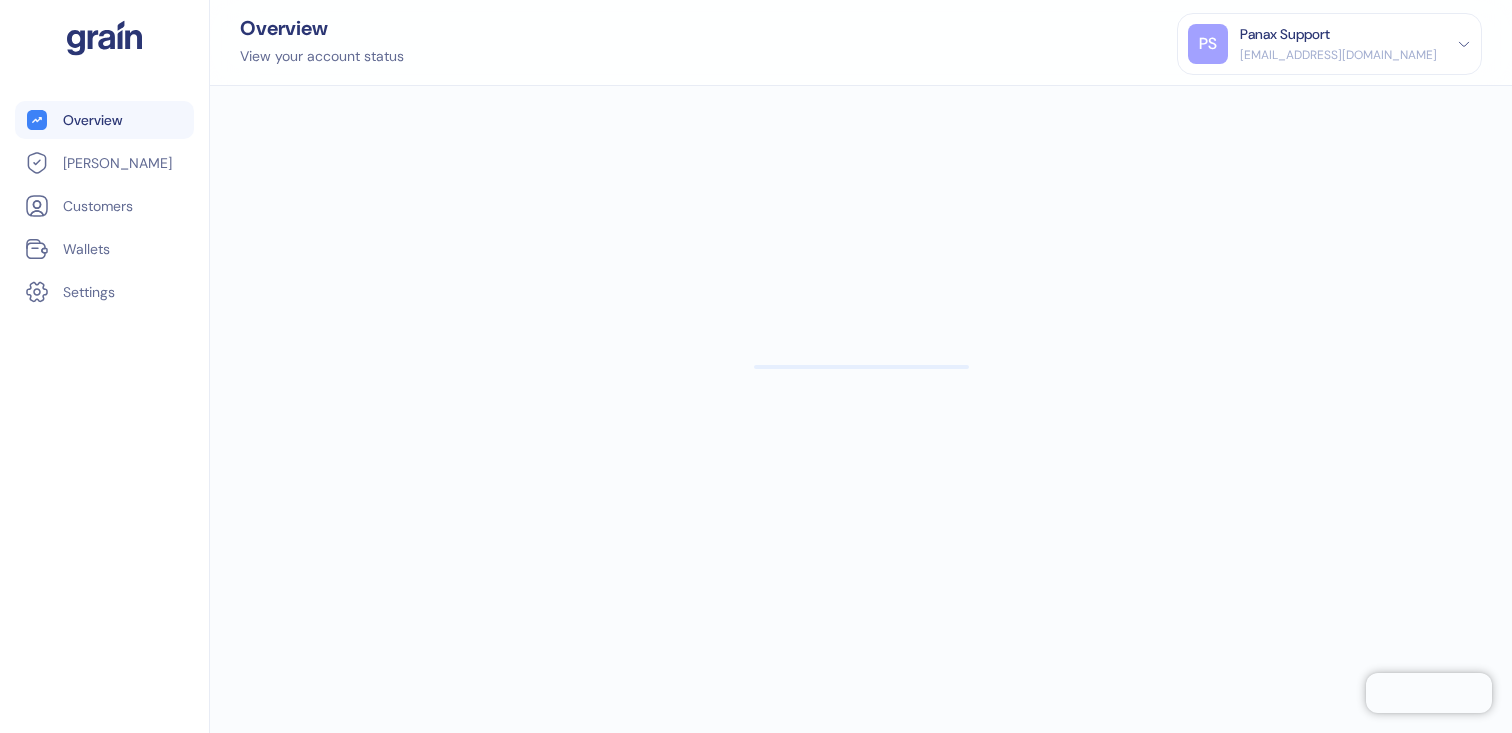 scroll, scrollTop: 0, scrollLeft: 0, axis: both 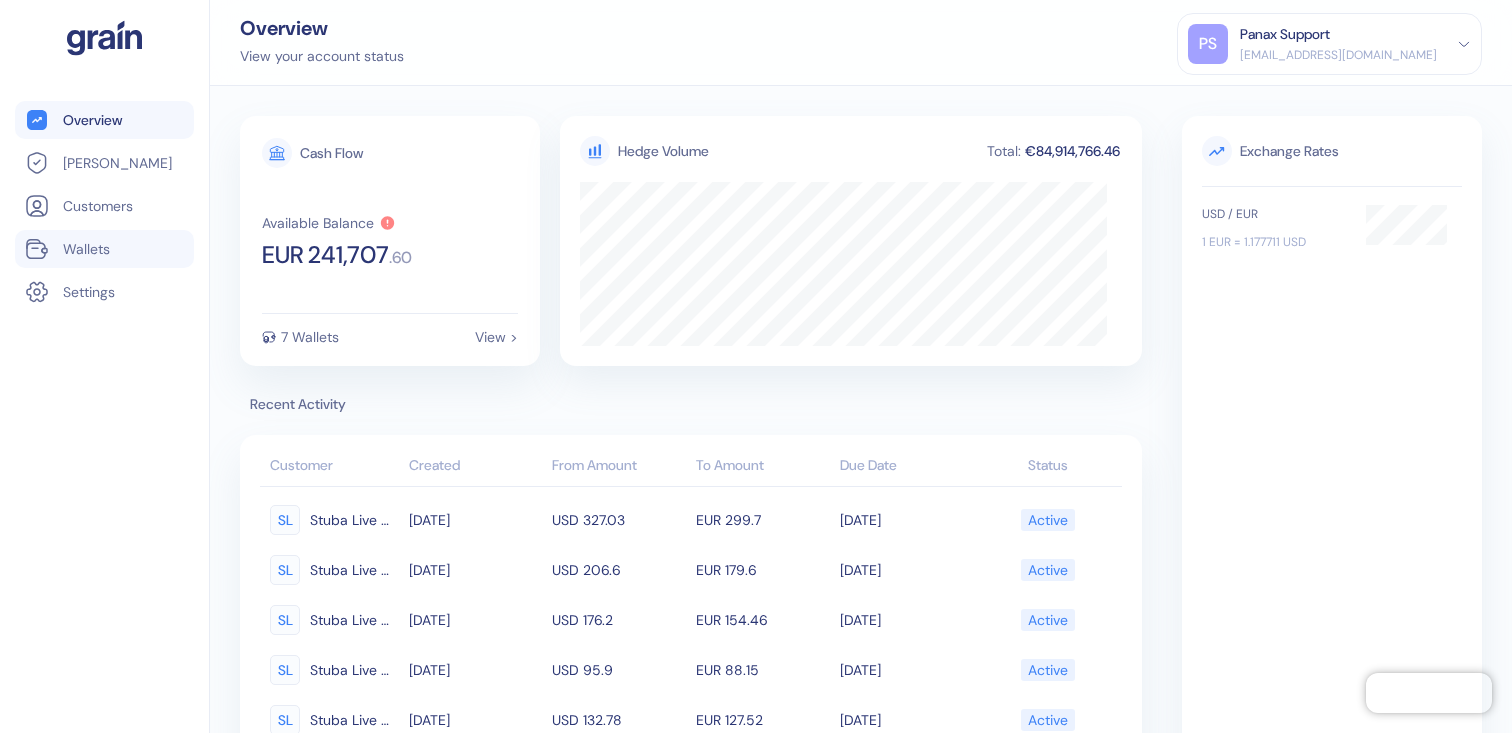 click on "Wallets" at bounding box center [104, 249] 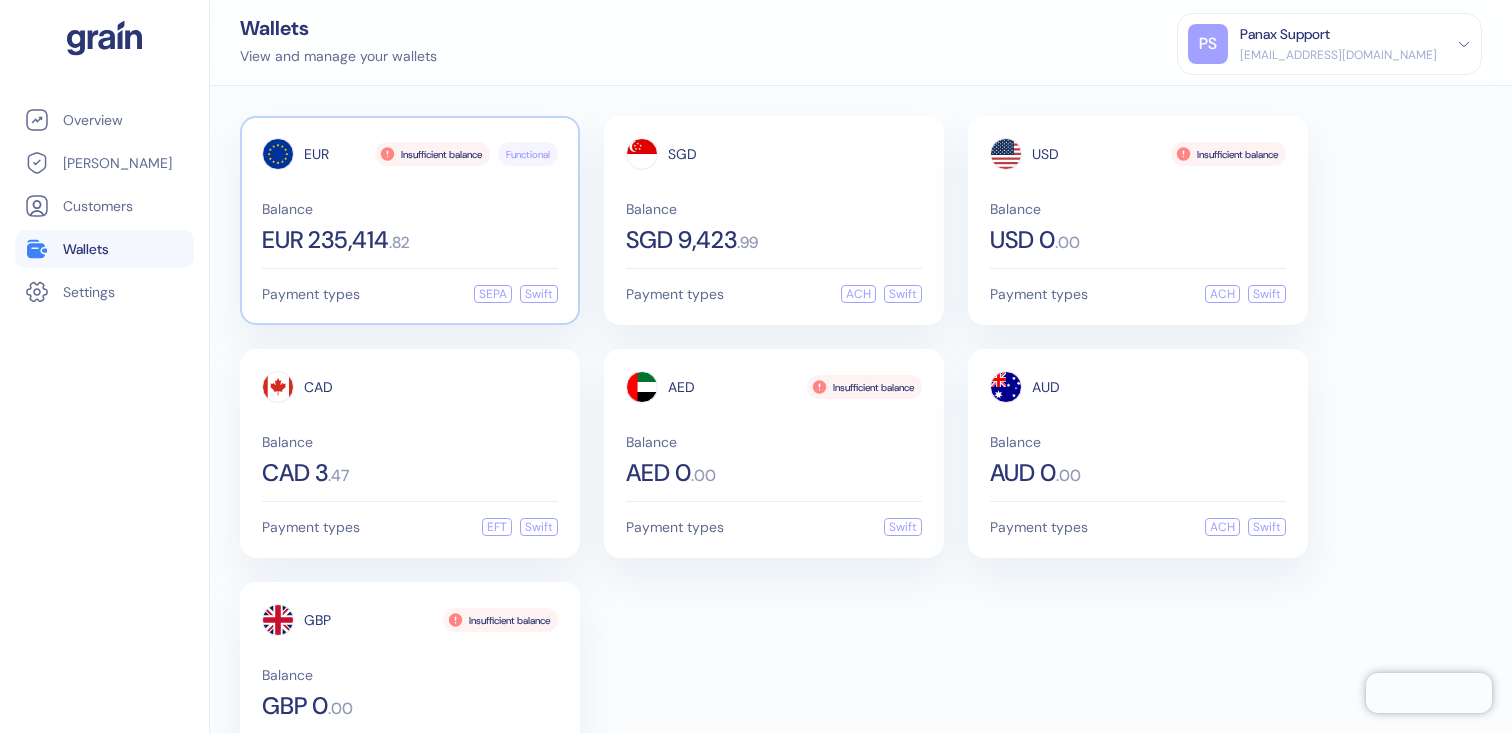 click on "EUR Insufficient balance Functional Balance EUR 235,414 . 82" at bounding box center [410, 195] 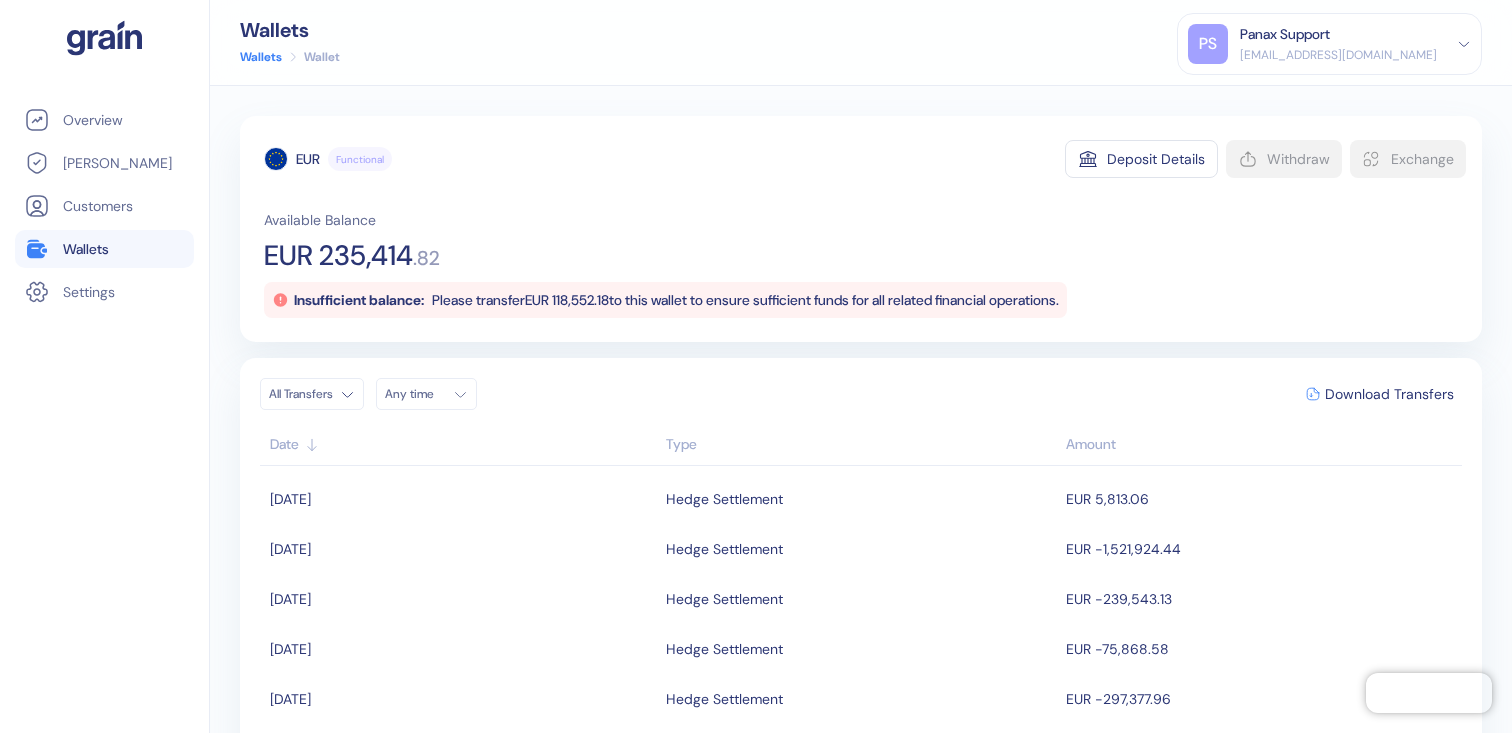 click on "Any time" at bounding box center (415, 394) 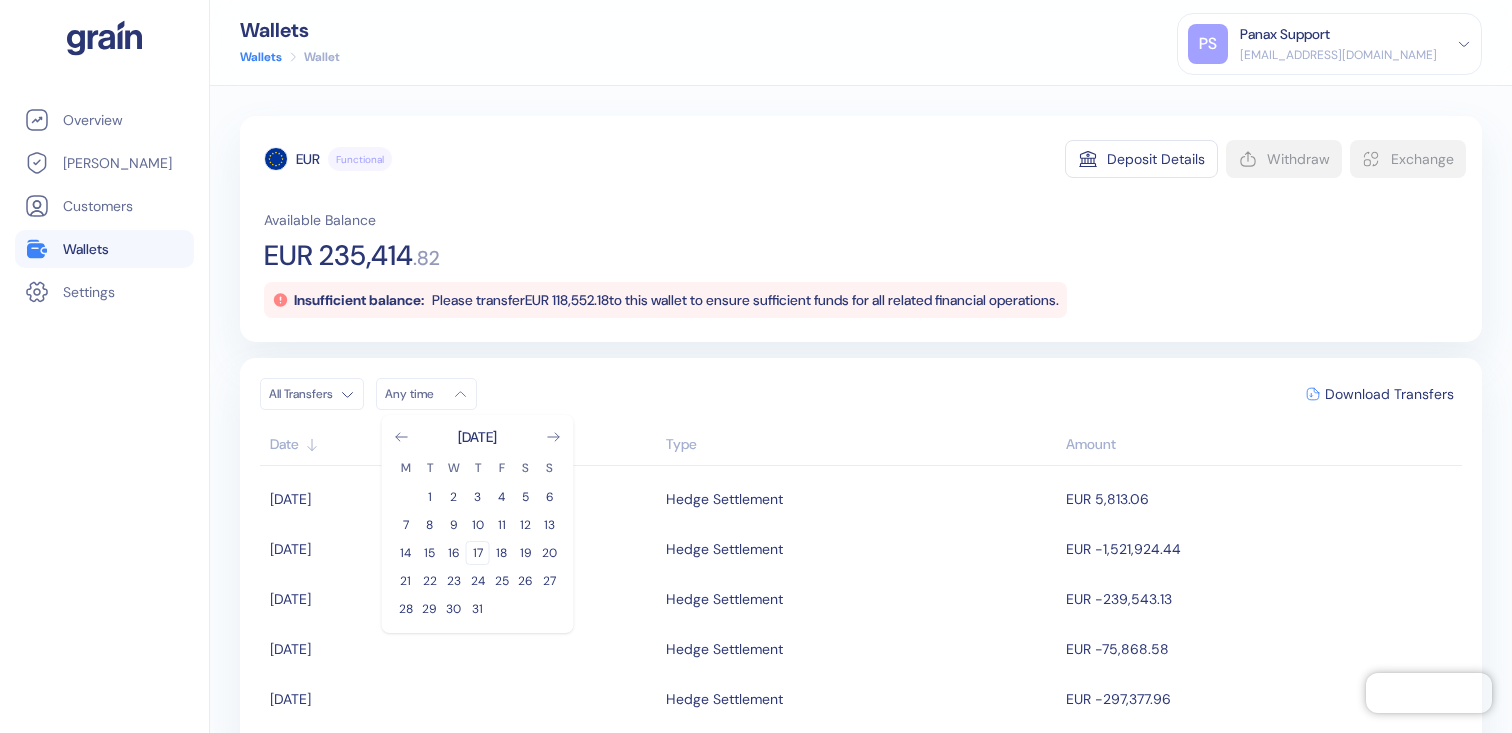 click on "17" at bounding box center (478, 553) 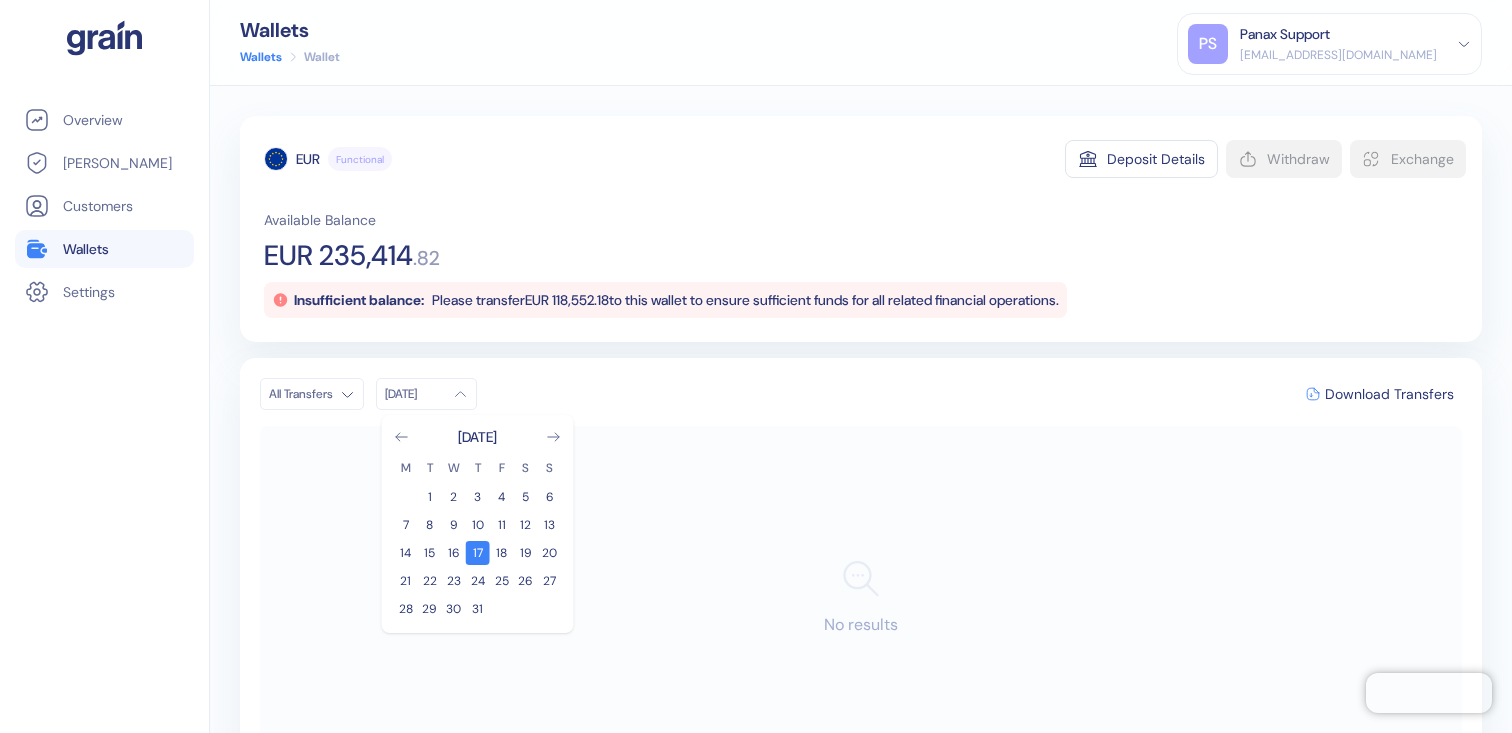 click on "[DATE]" at bounding box center (478, 437) 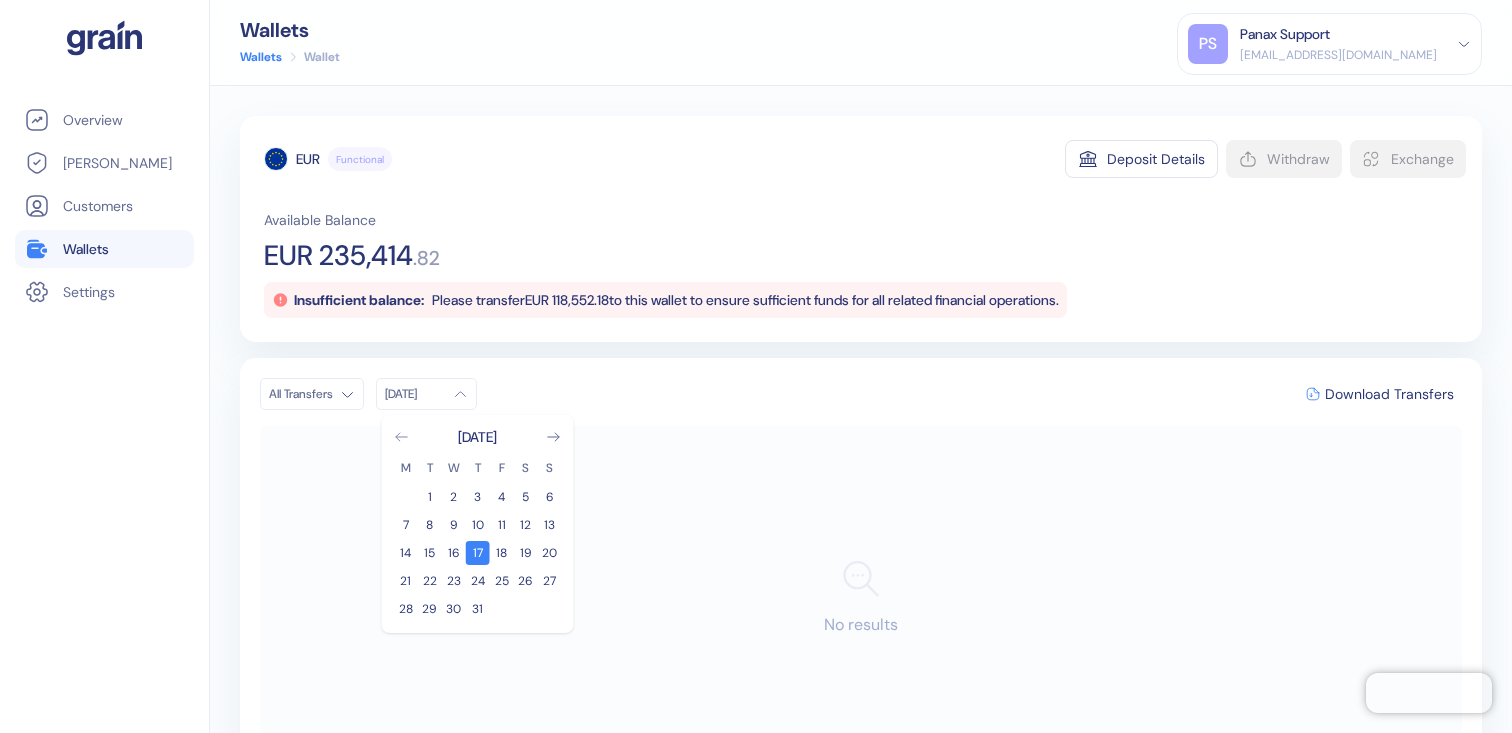 click 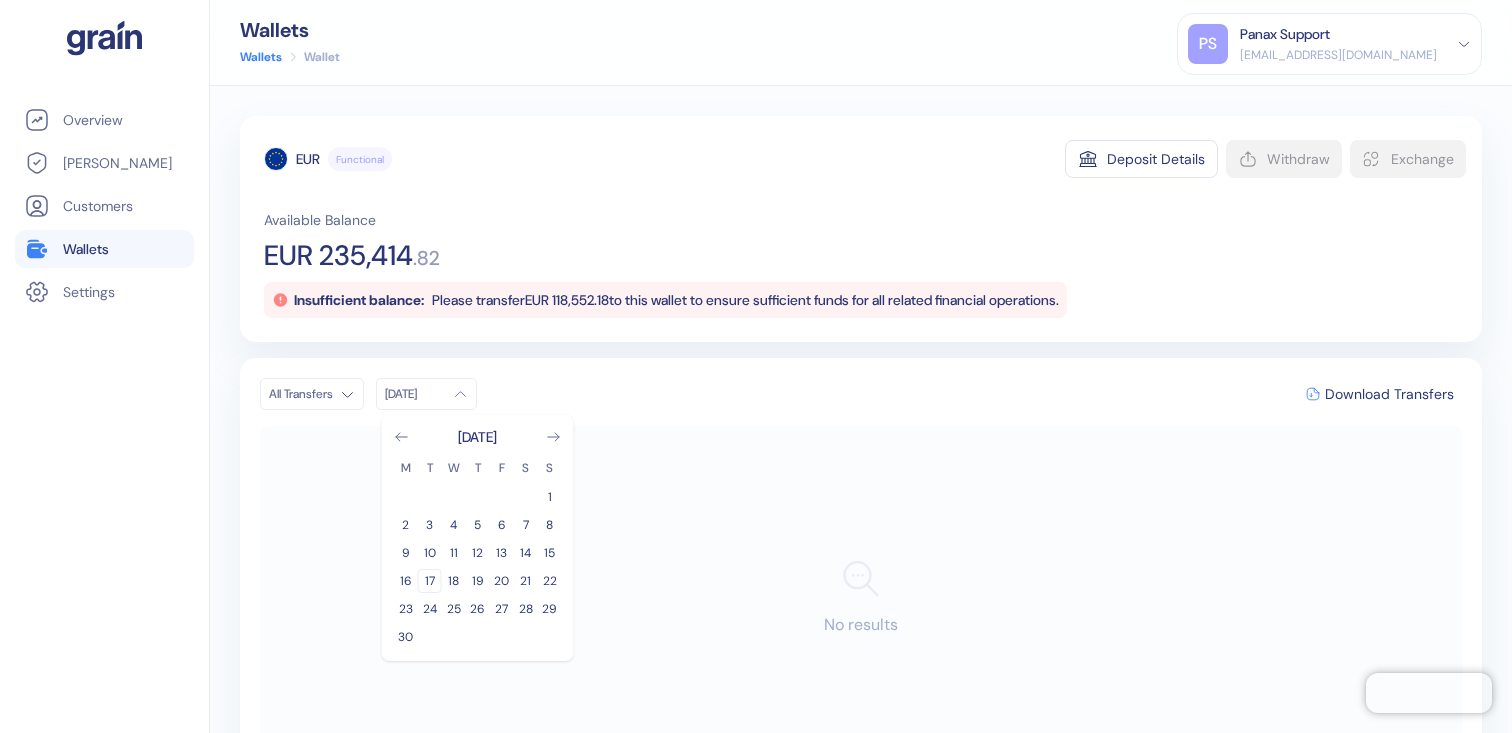 click on "17" at bounding box center [430, 581] 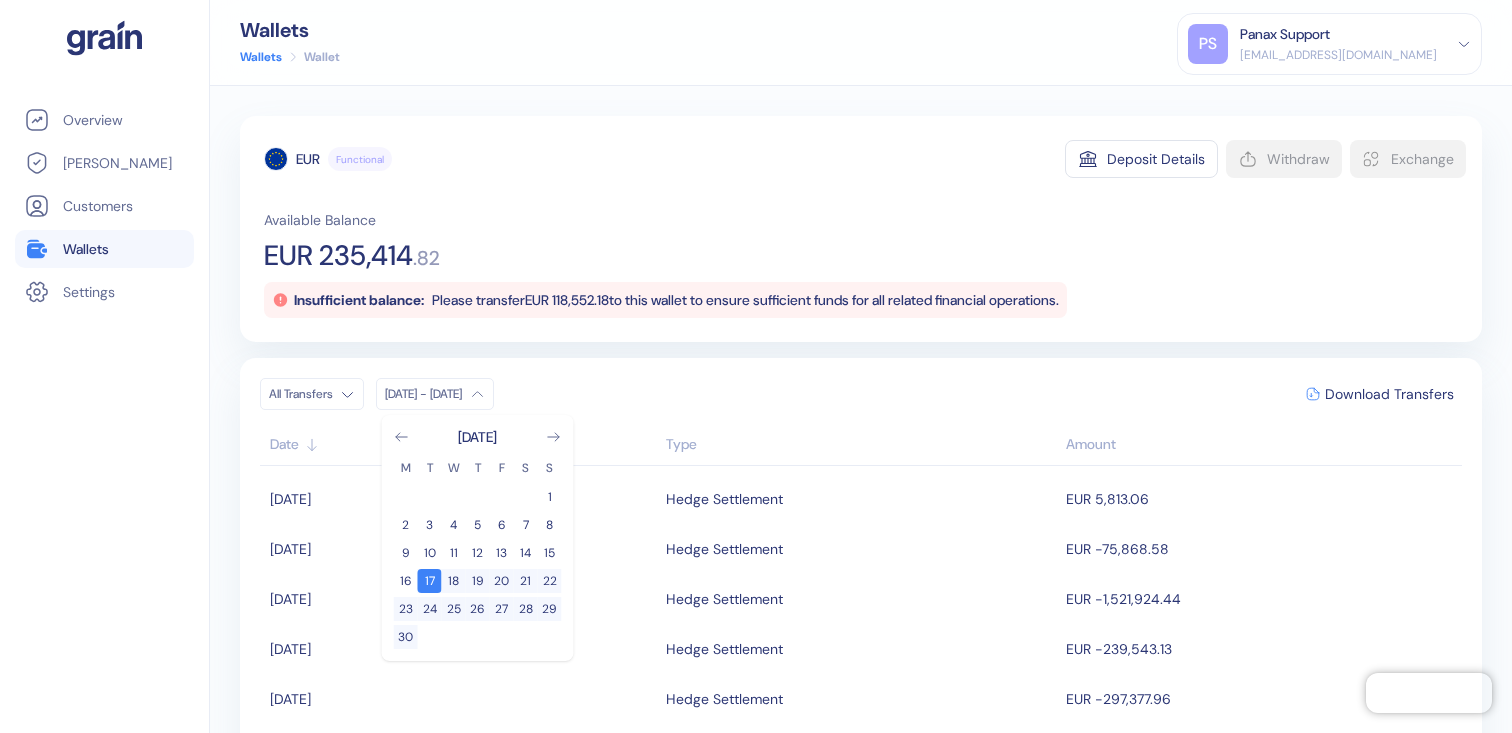 click on "EUR Functional Deposit Details Withdraw Exchange" at bounding box center [865, 159] 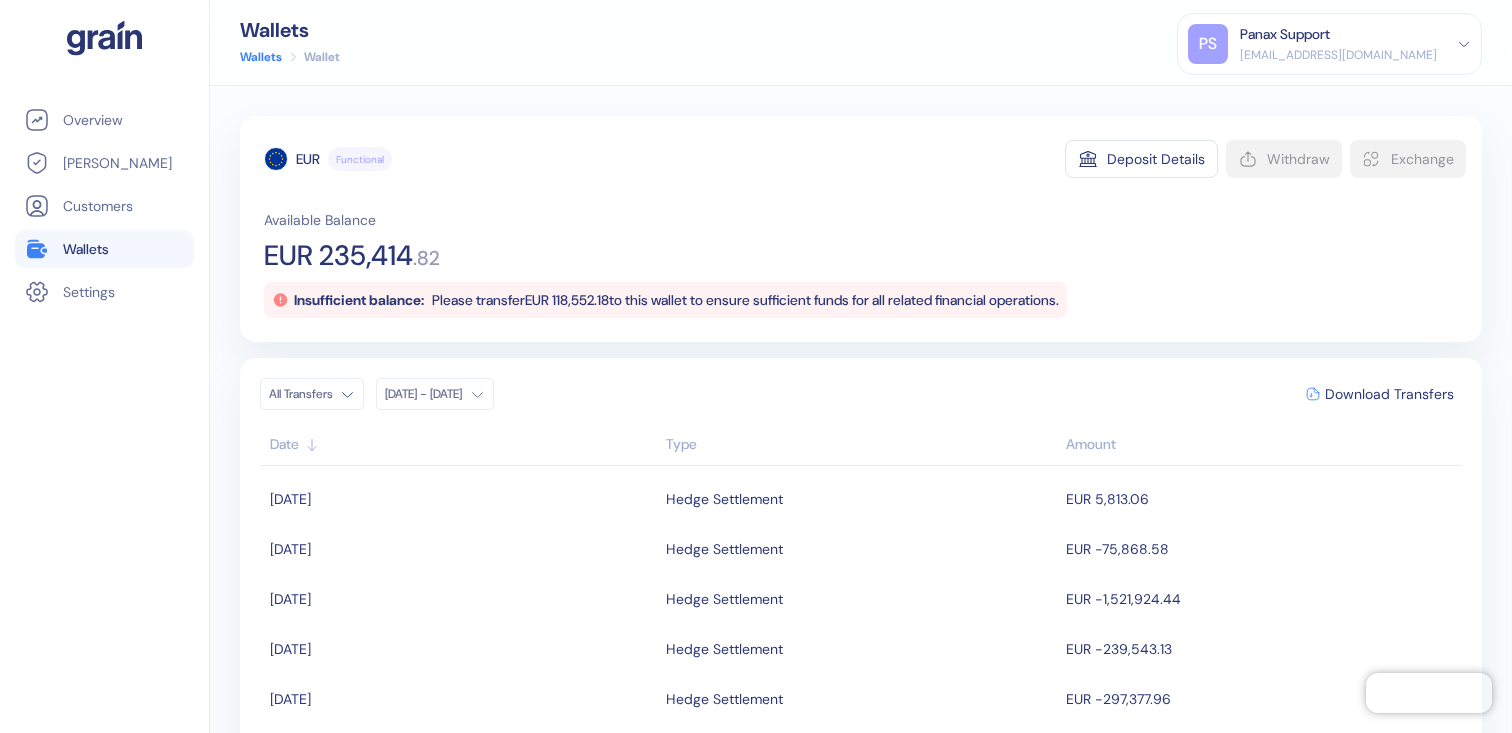 scroll, scrollTop: 59, scrollLeft: 0, axis: vertical 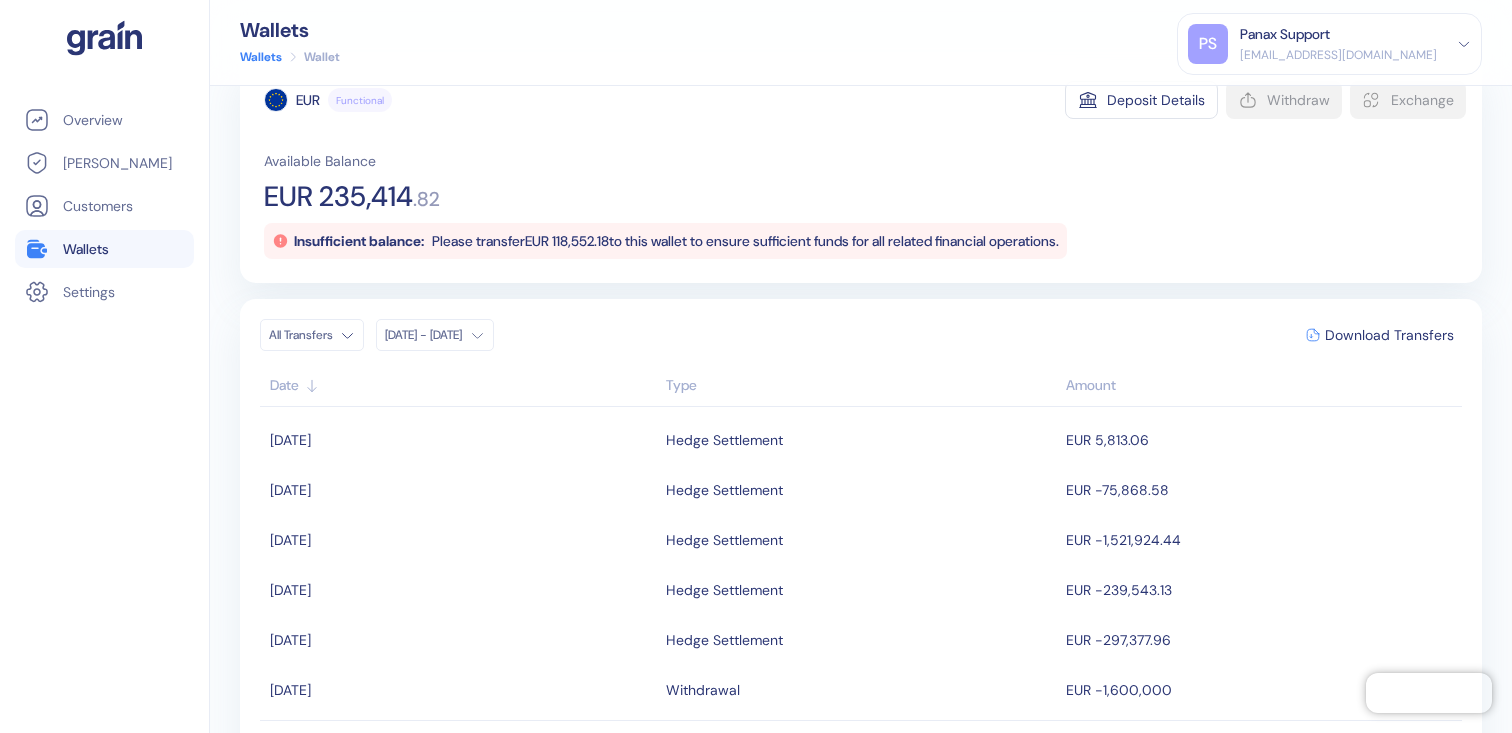 click on "EUR 235,414" at bounding box center (338, 197) 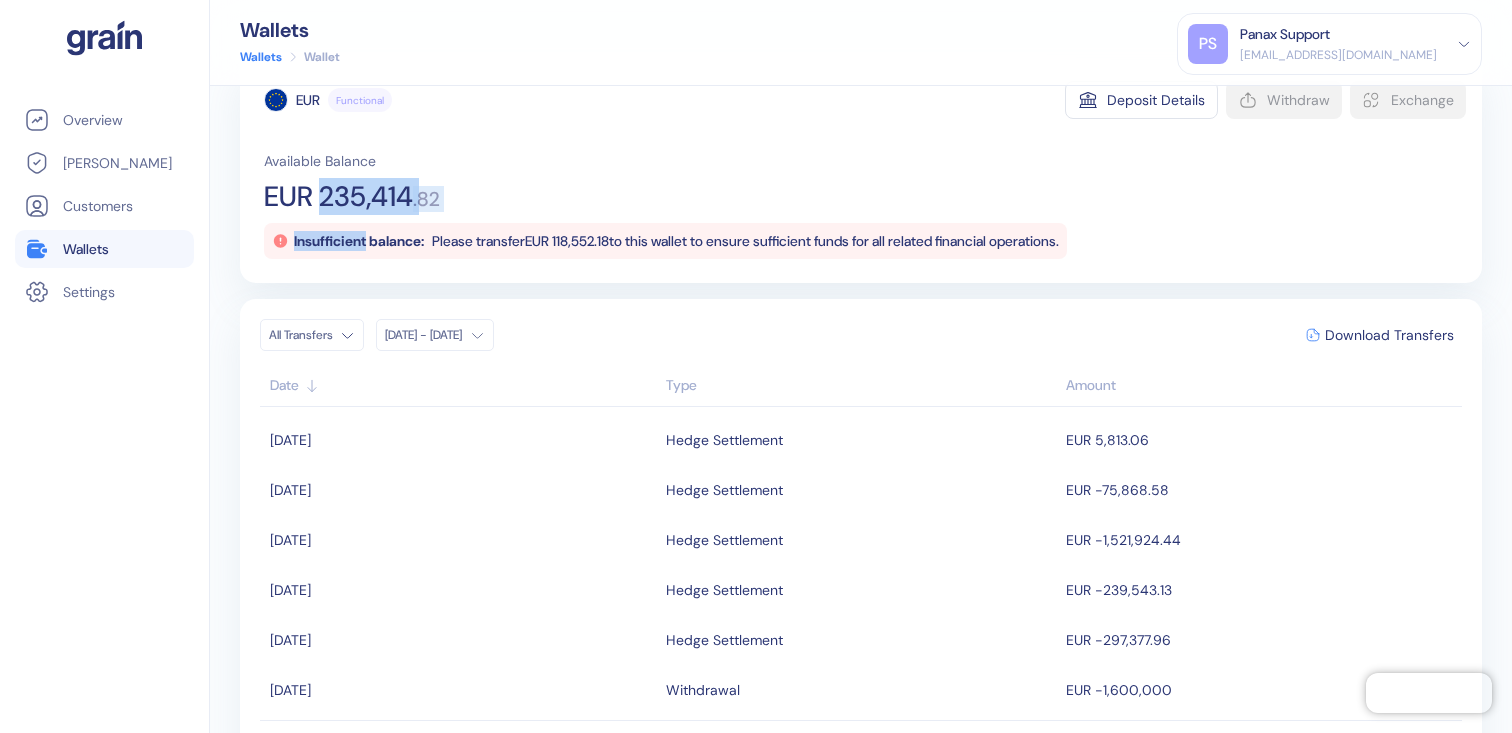 drag, startPoint x: 332, startPoint y: 204, endPoint x: 505, endPoint y: 206, distance: 173.01157 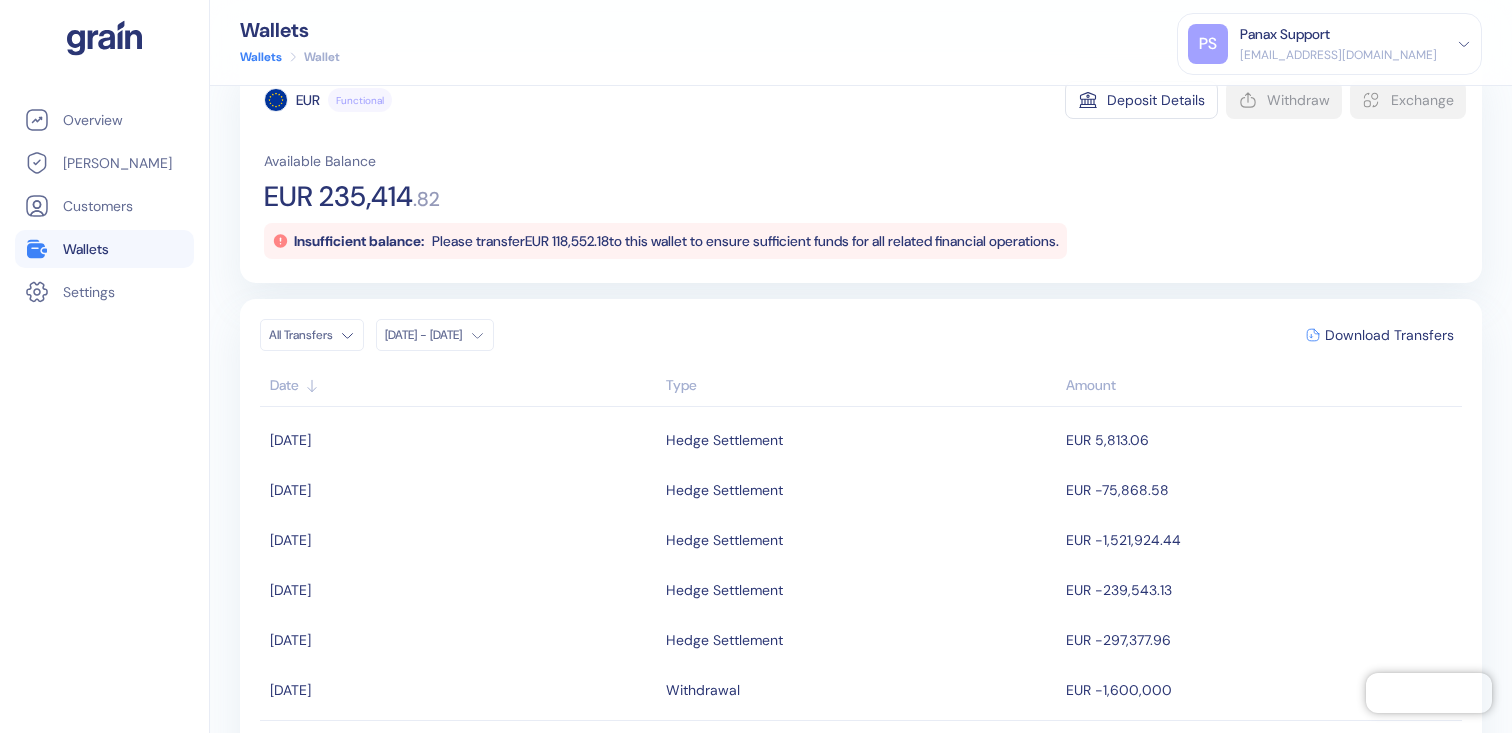 click on "EUR 235,414" at bounding box center [338, 197] 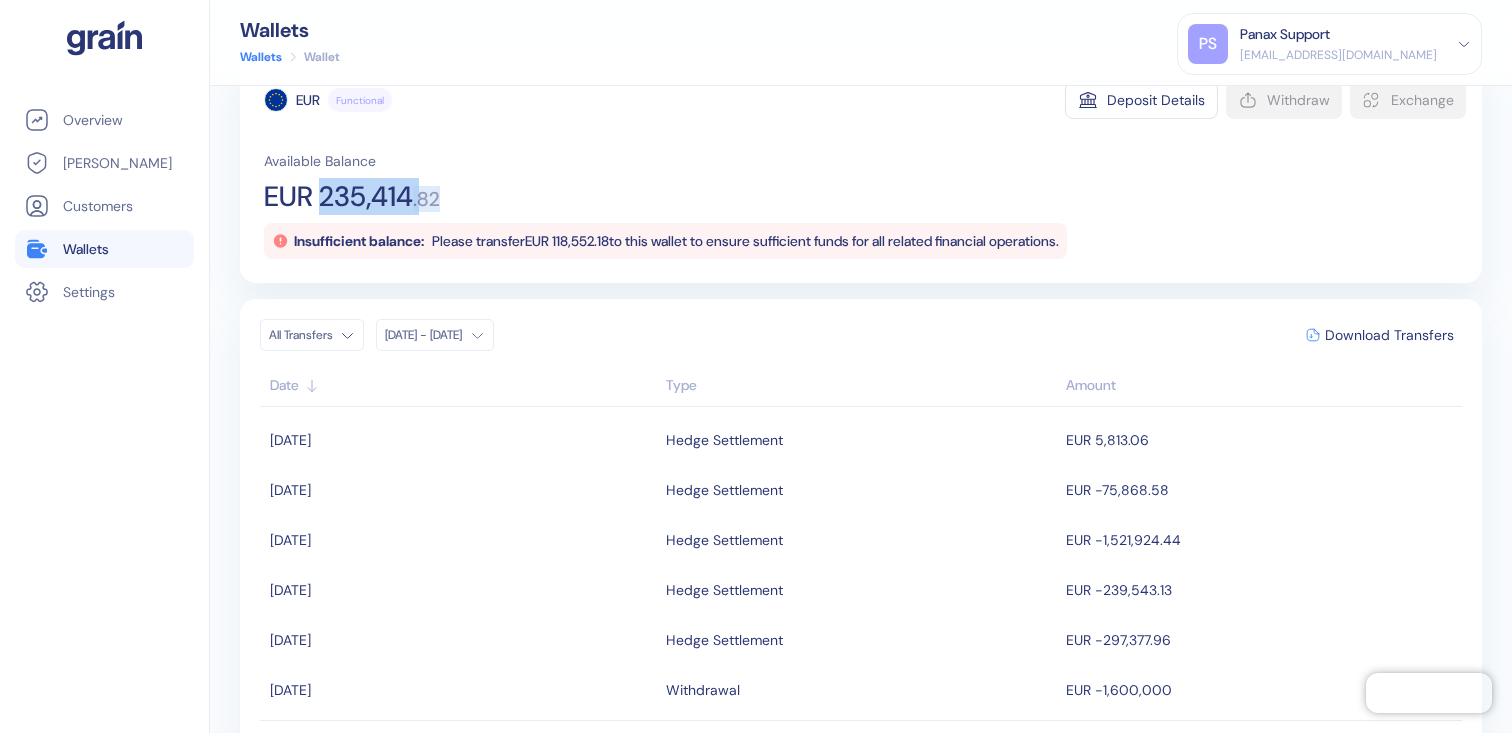 drag, startPoint x: 345, startPoint y: 191, endPoint x: 466, endPoint y: 196, distance: 121.103264 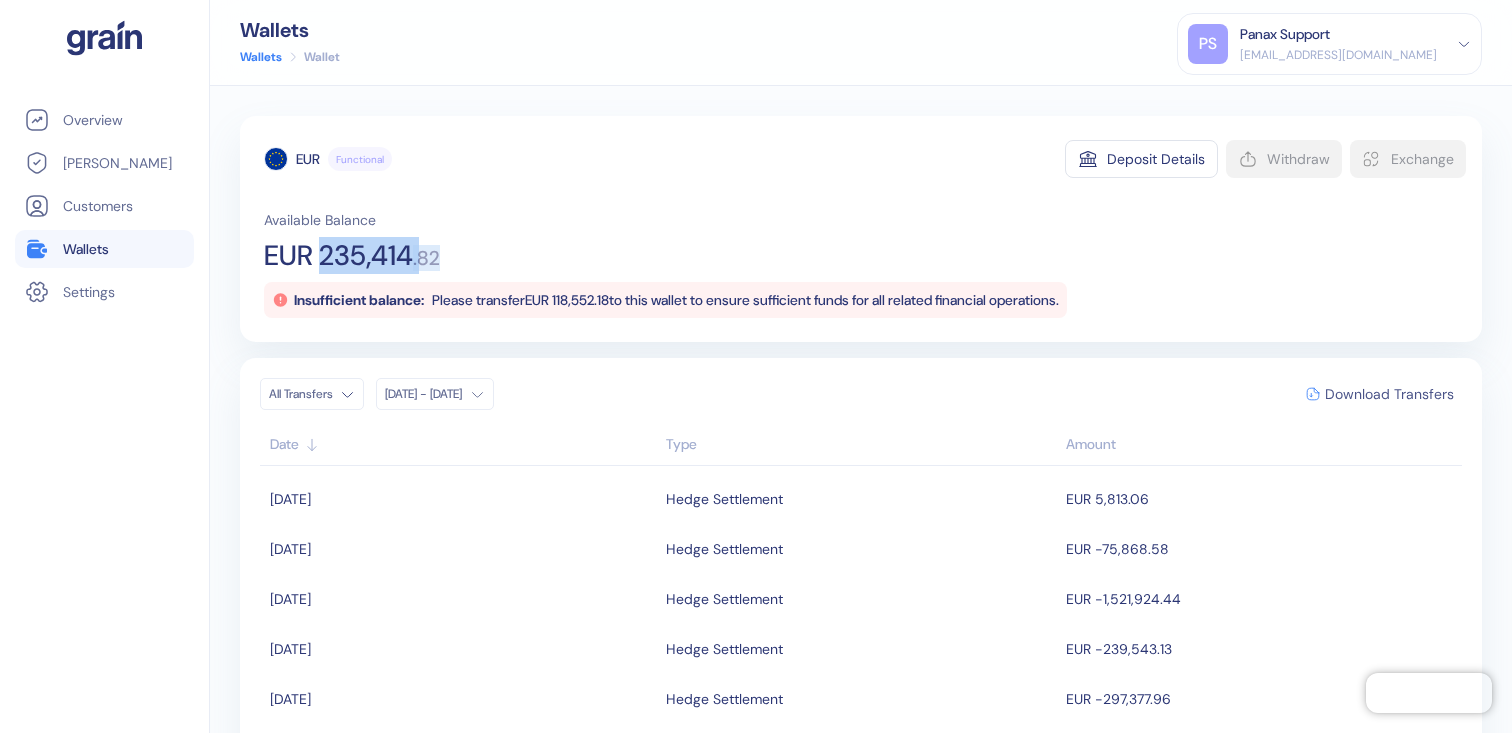 click on "Download Transfers" at bounding box center [1389, 394] 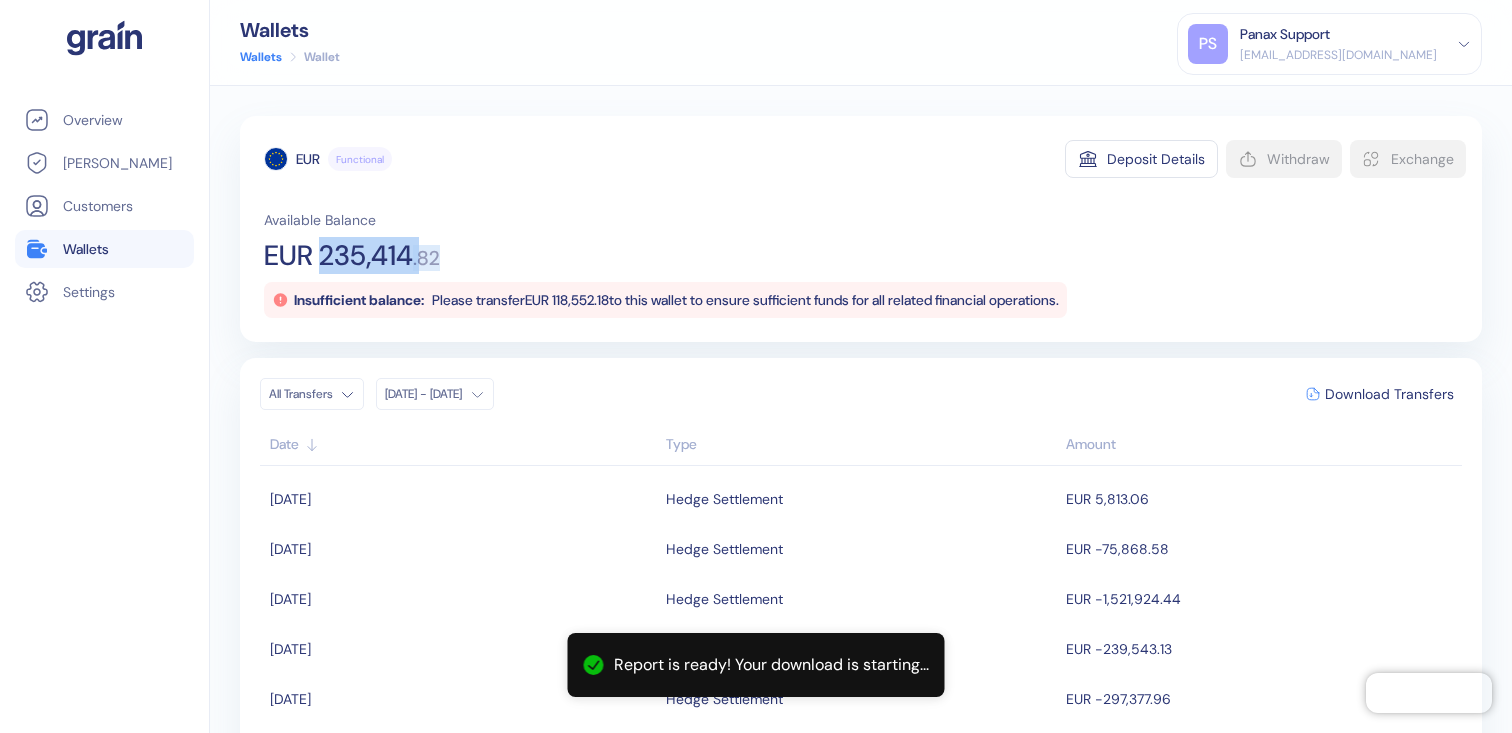 click on "Wallets" at bounding box center [86, 249] 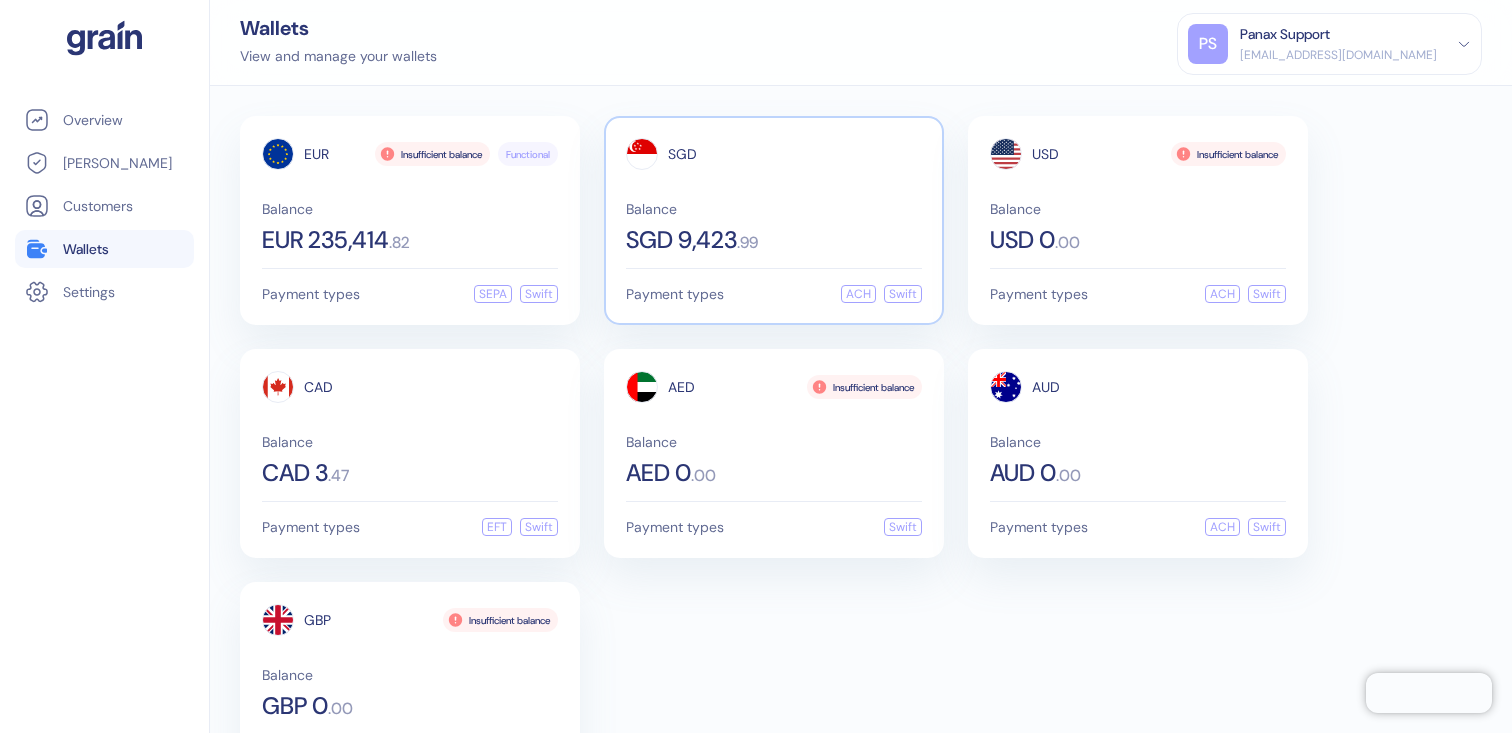 click on ". 99" at bounding box center (747, 243) 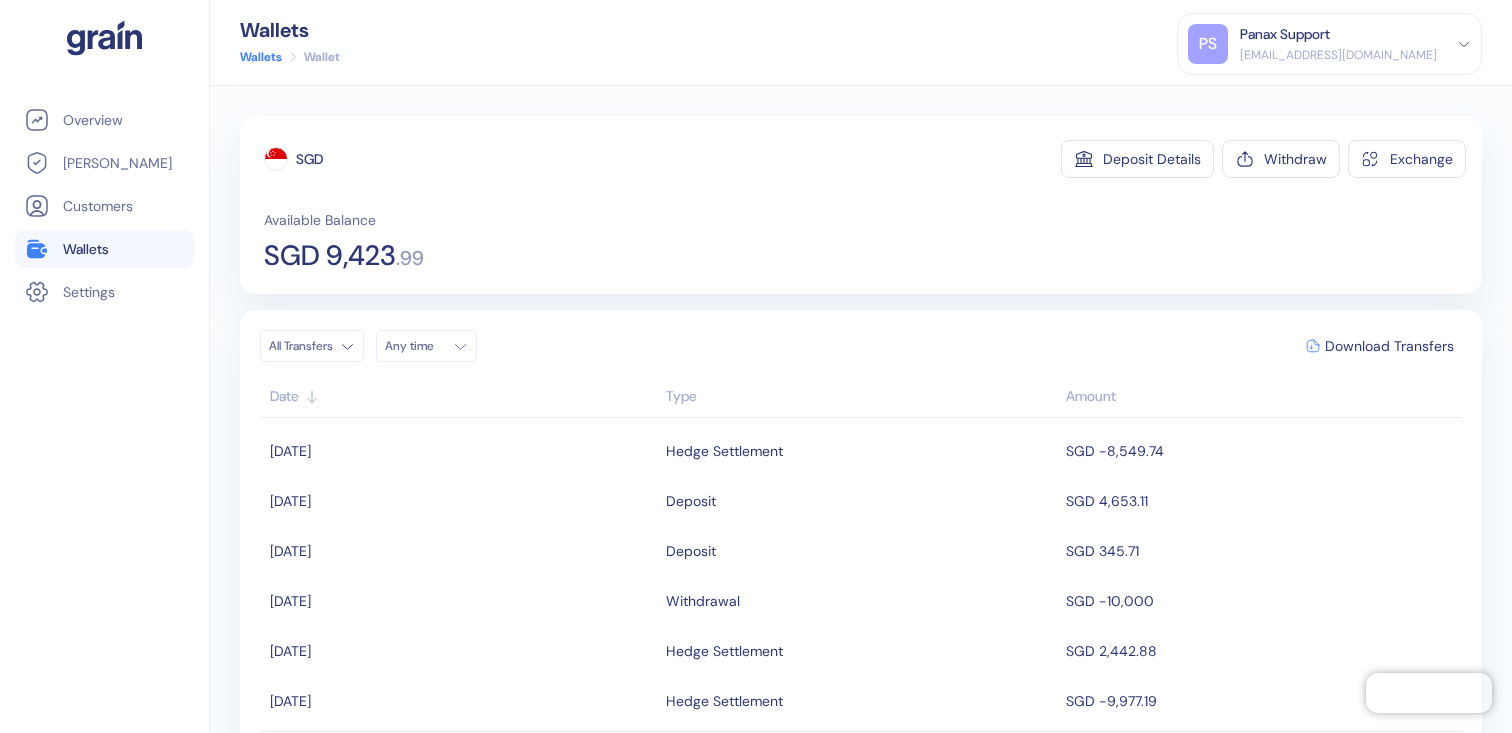 click on "Any time" at bounding box center [415, 346] 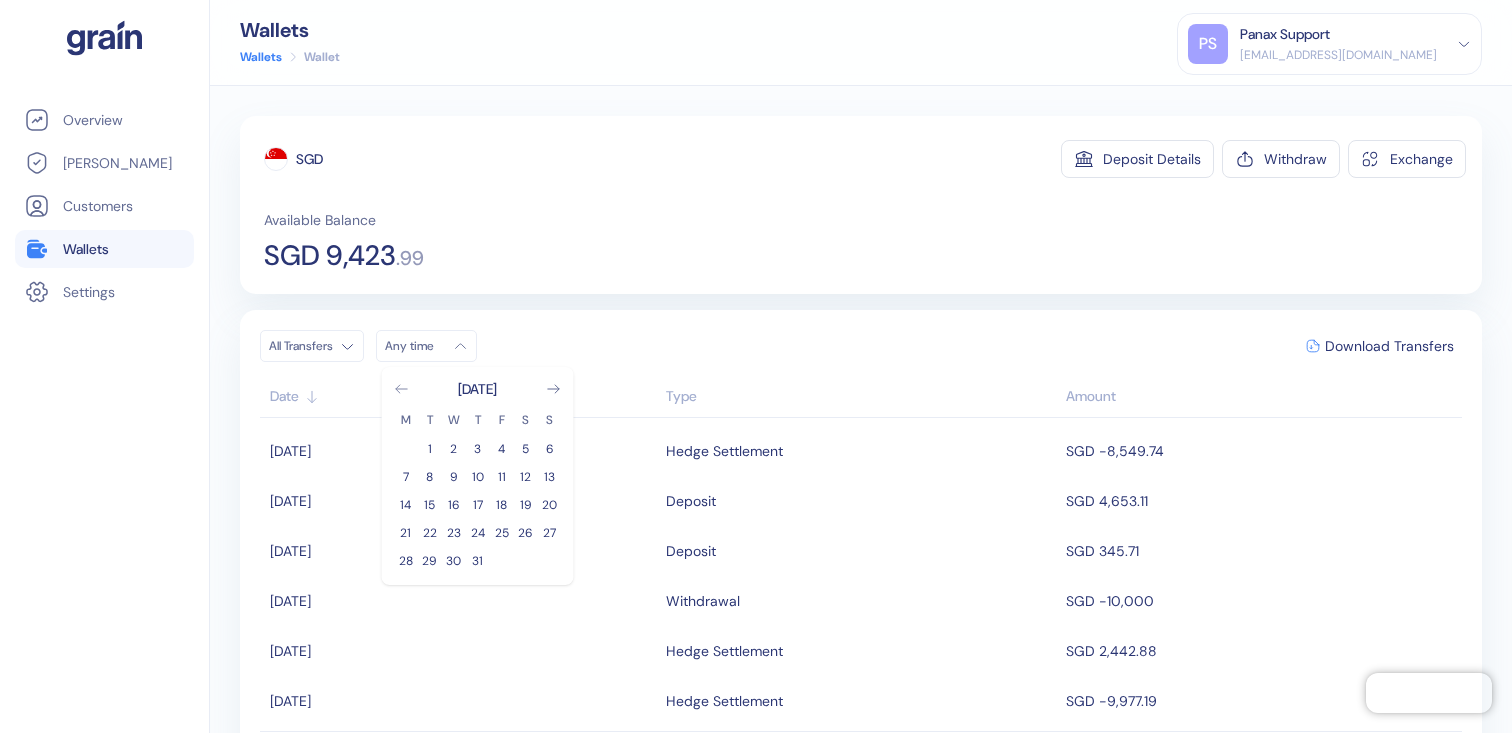 click 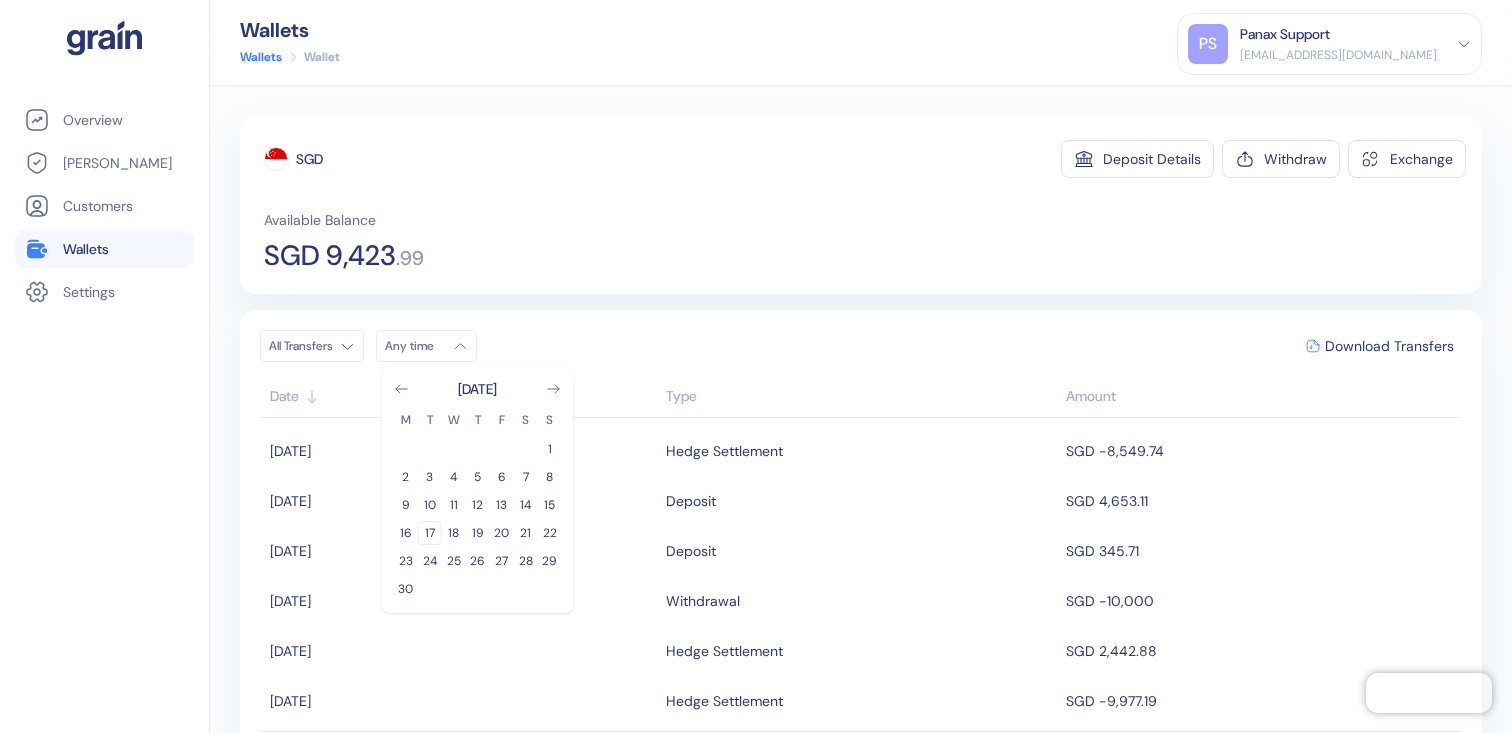 click on "17" at bounding box center (430, 533) 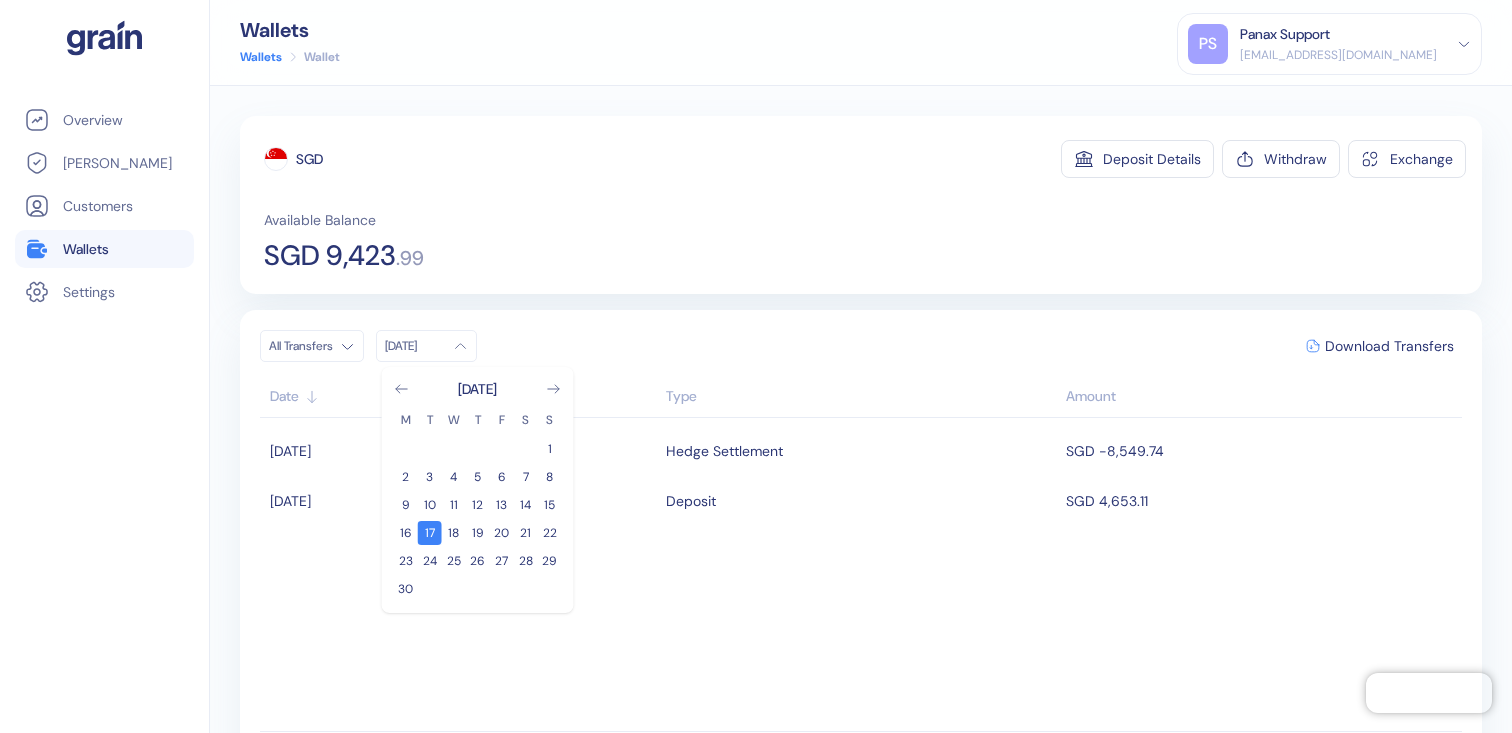 click on "All Transfers Jun [DATE] M T W T F S S 1 2 3 4 5 6 7 8 9 10 11 12 13 14 15 16 17 18 19 20 21 22 23 24 25 26 27 28 29 30 Download Transfers Date Type Amount [DATE] Hedge Settlement SGD -8,549.74 [DATE] Deposit SGD 4,653.11 First 1 Last  2 Results" at bounding box center (861, 560) 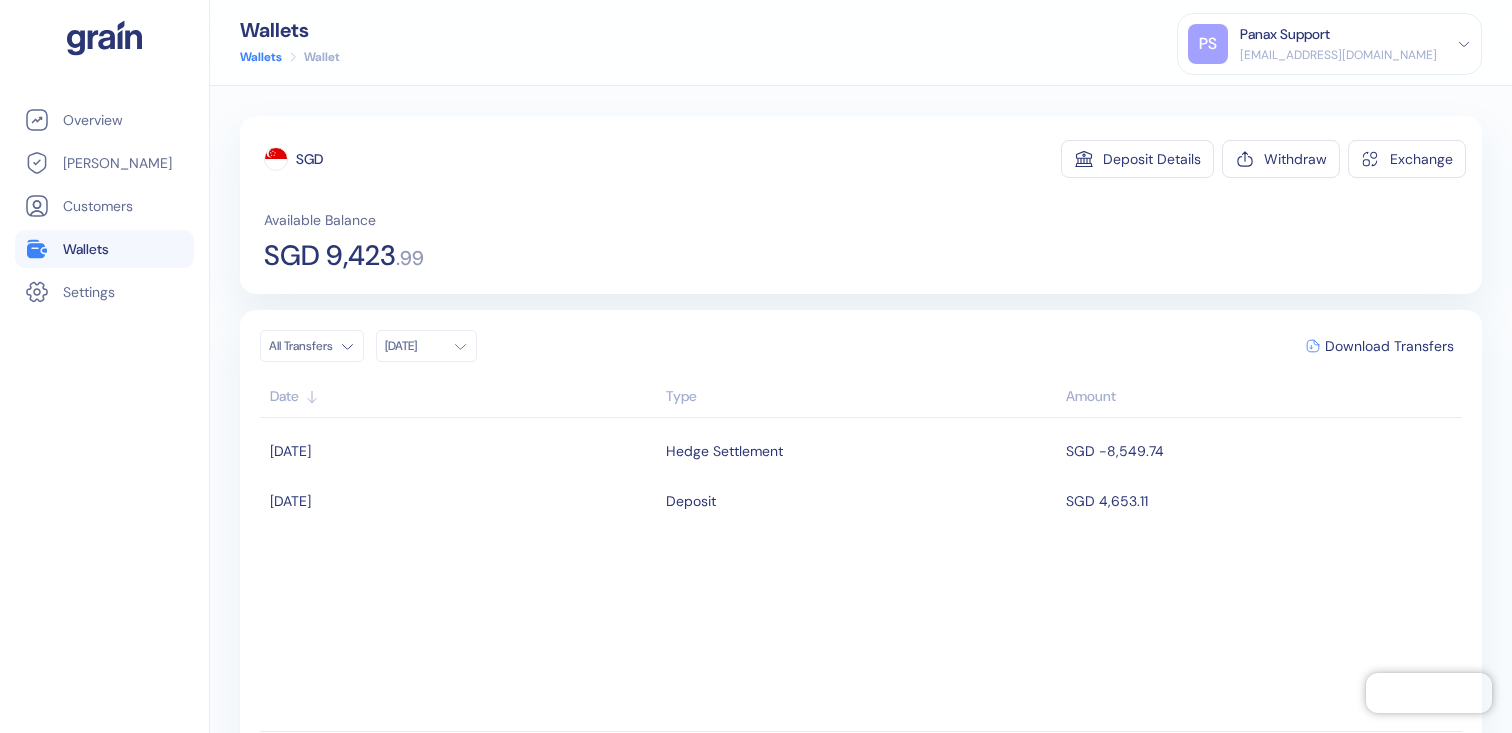 click on "Wallets" at bounding box center [86, 249] 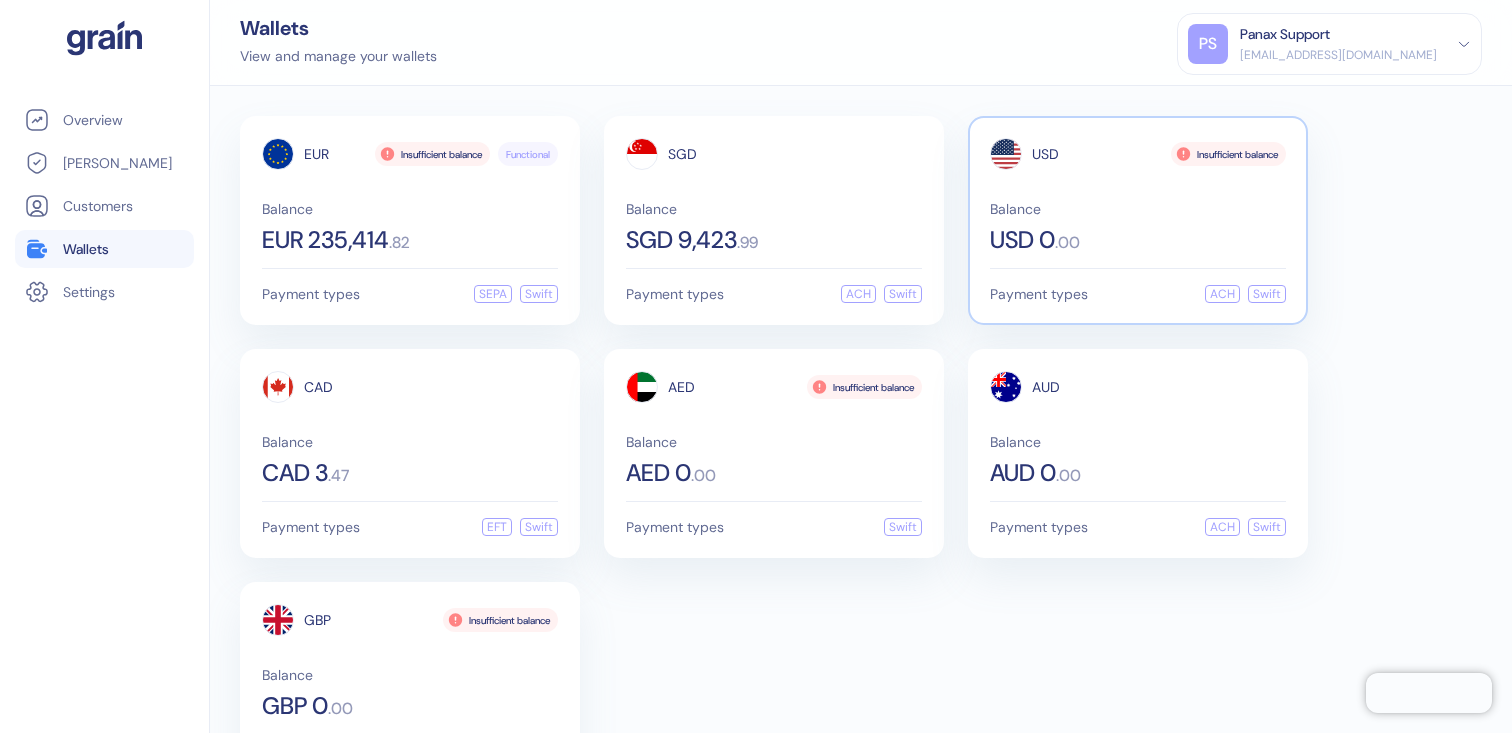 click on "Balance" at bounding box center [1138, 209] 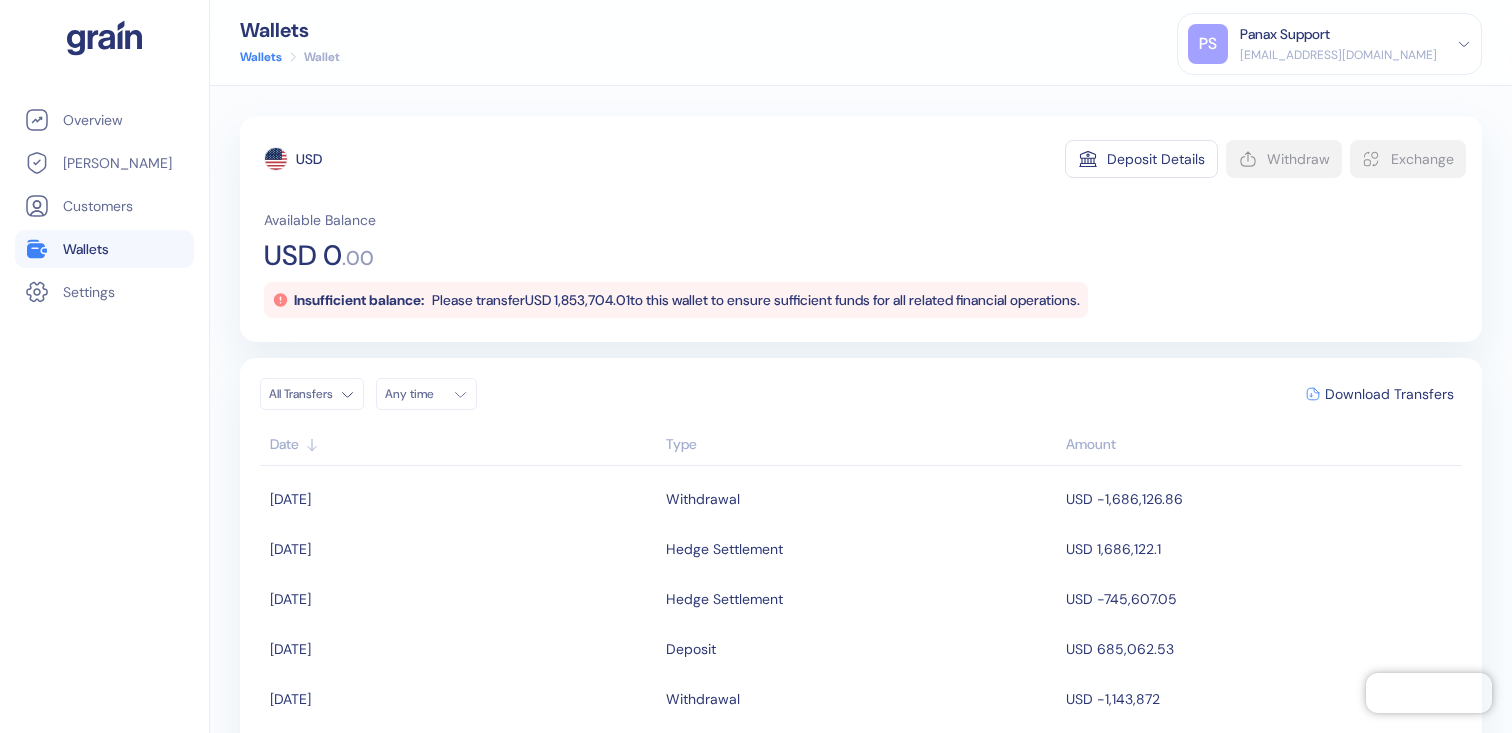 click on "Any time" at bounding box center [426, 394] 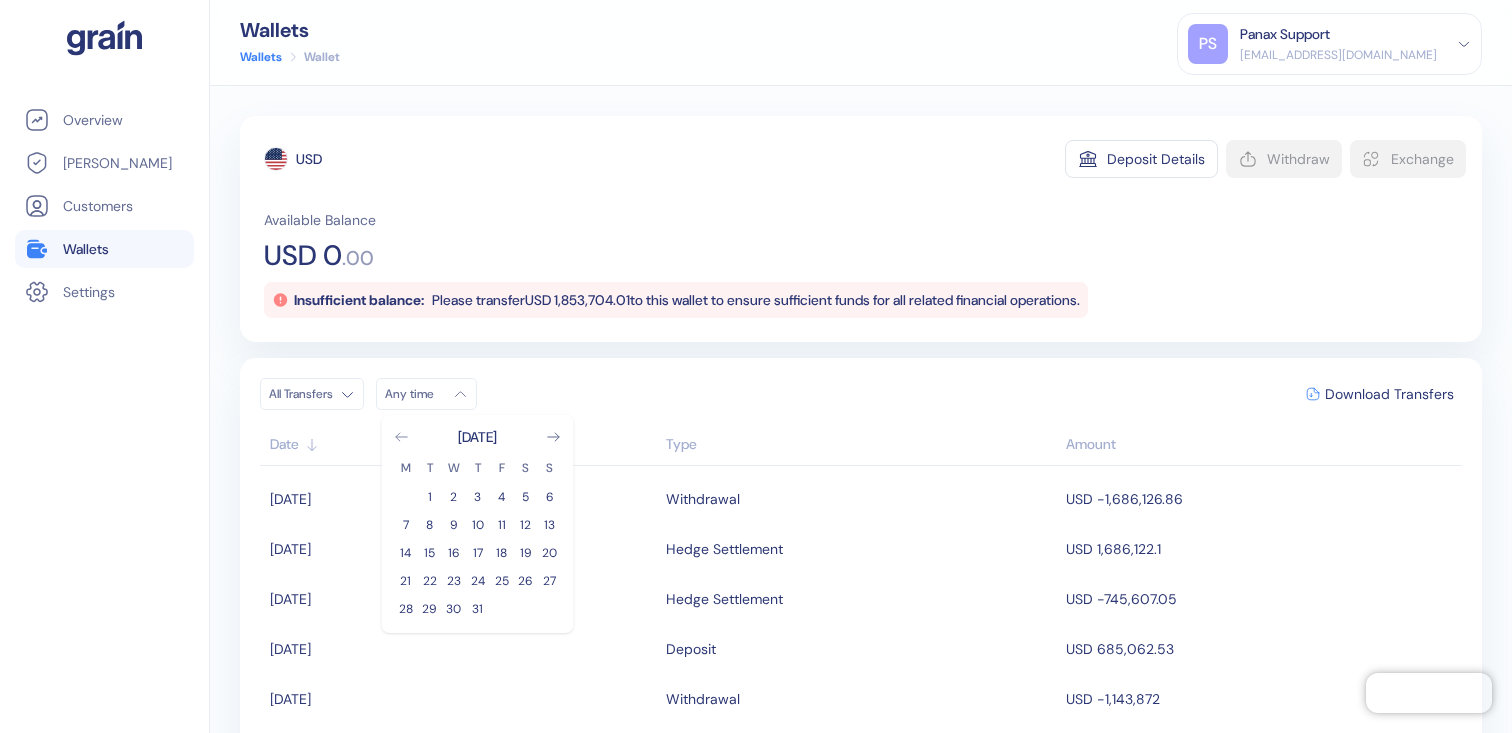 click 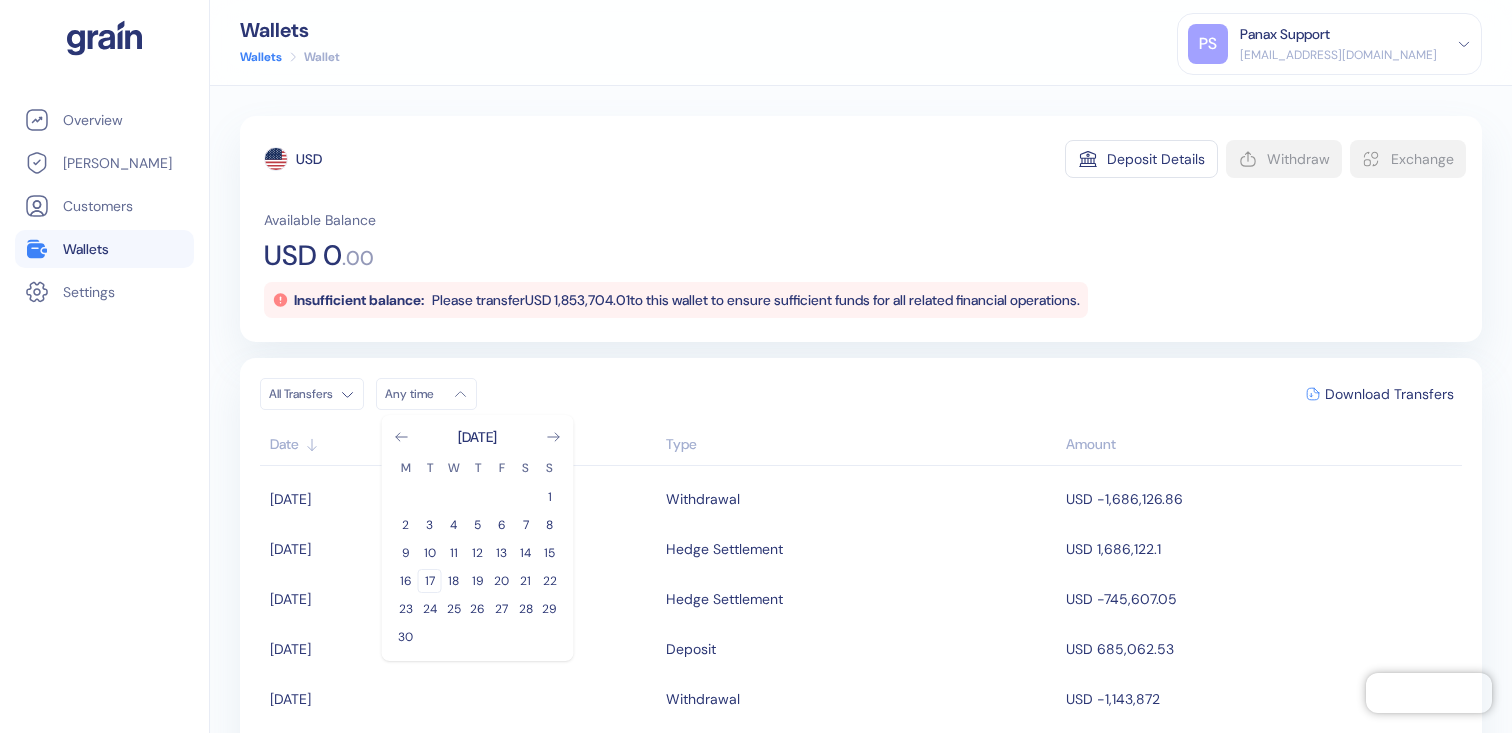 click on "17" at bounding box center (430, 581) 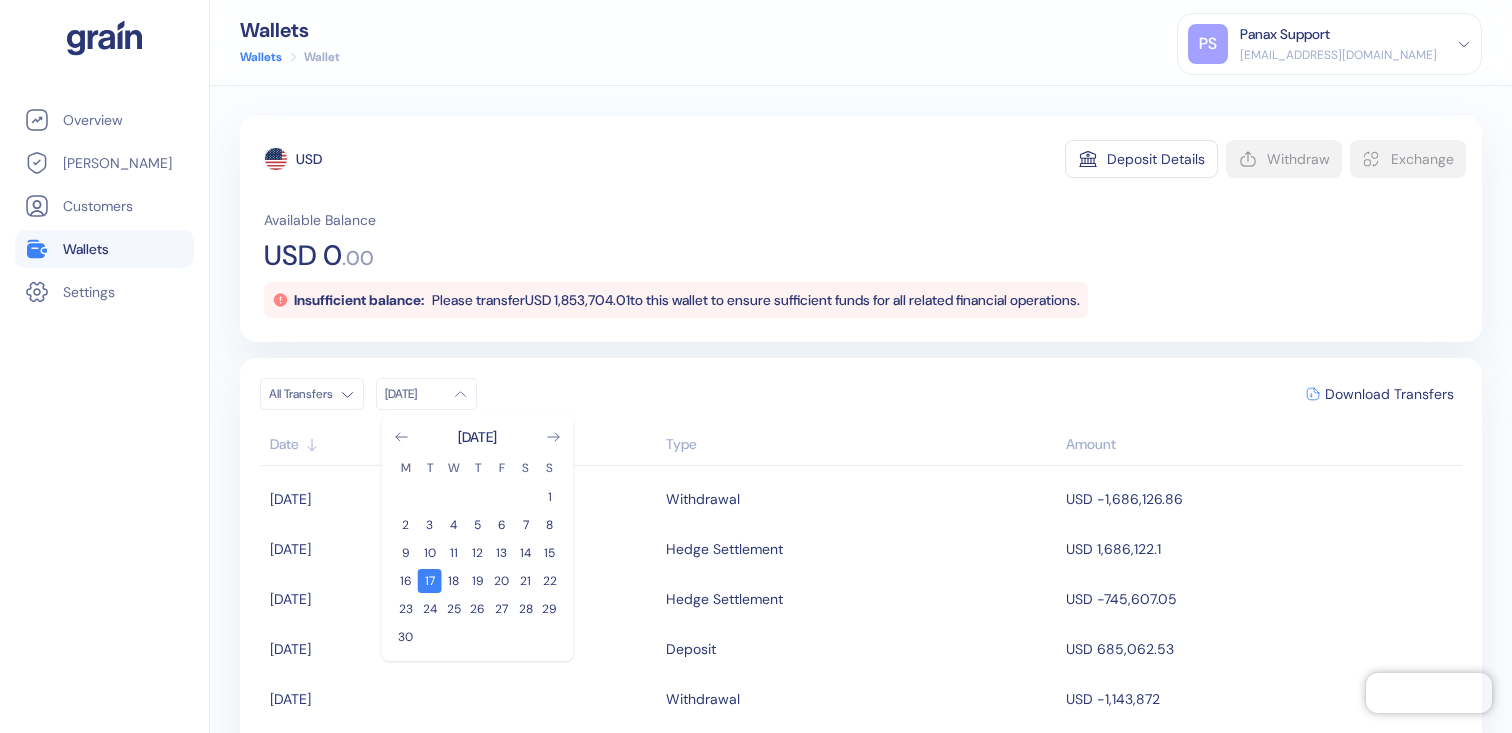 click on "USD Deposit Details Withdraw Exchange Available Balance USD 0 . 00 Insufficient balance: Please transfer  USD   1,853,704.01  to this wallet to ensure sufficient funds for all related financial operations." at bounding box center [865, 229] 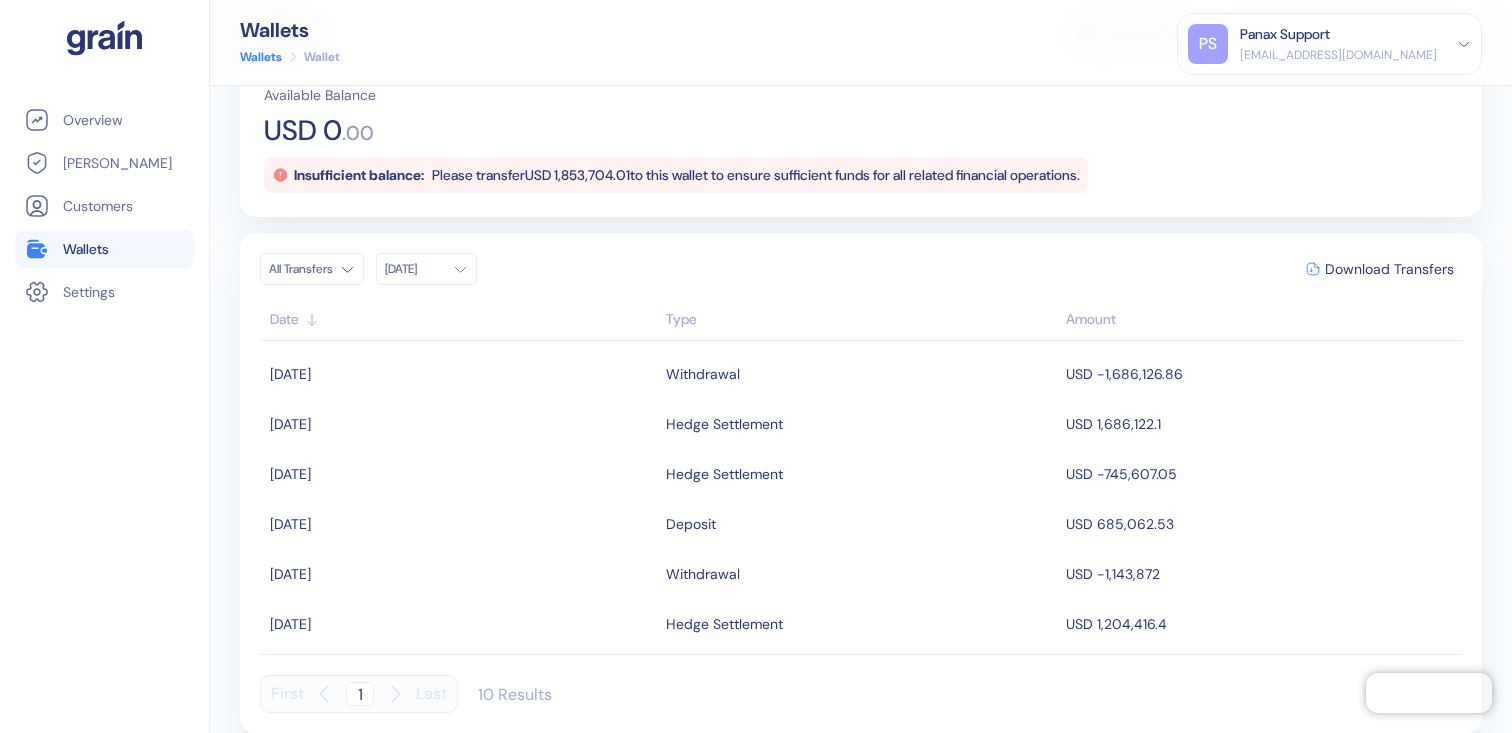 scroll, scrollTop: 0, scrollLeft: 0, axis: both 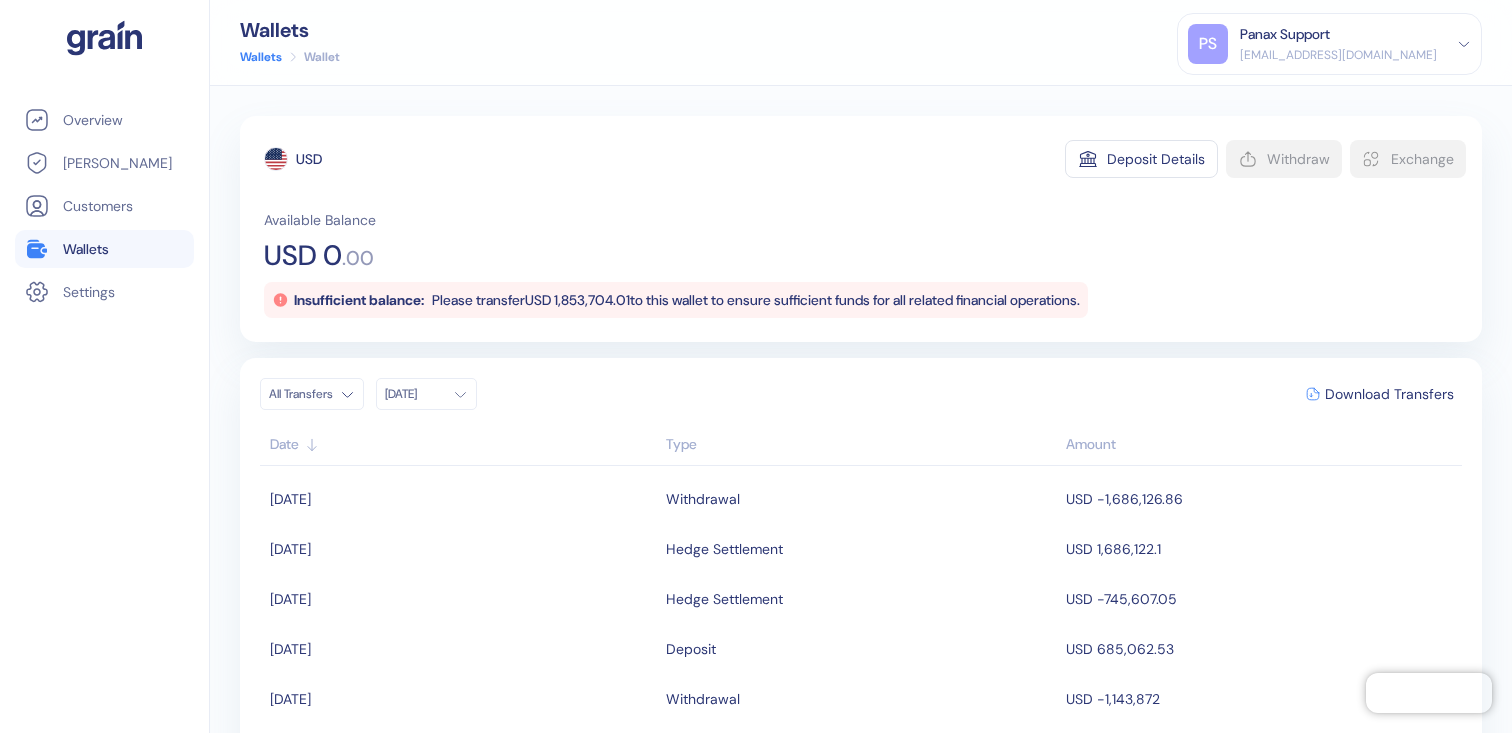 click on "Download Transfers" at bounding box center (1380, 394) 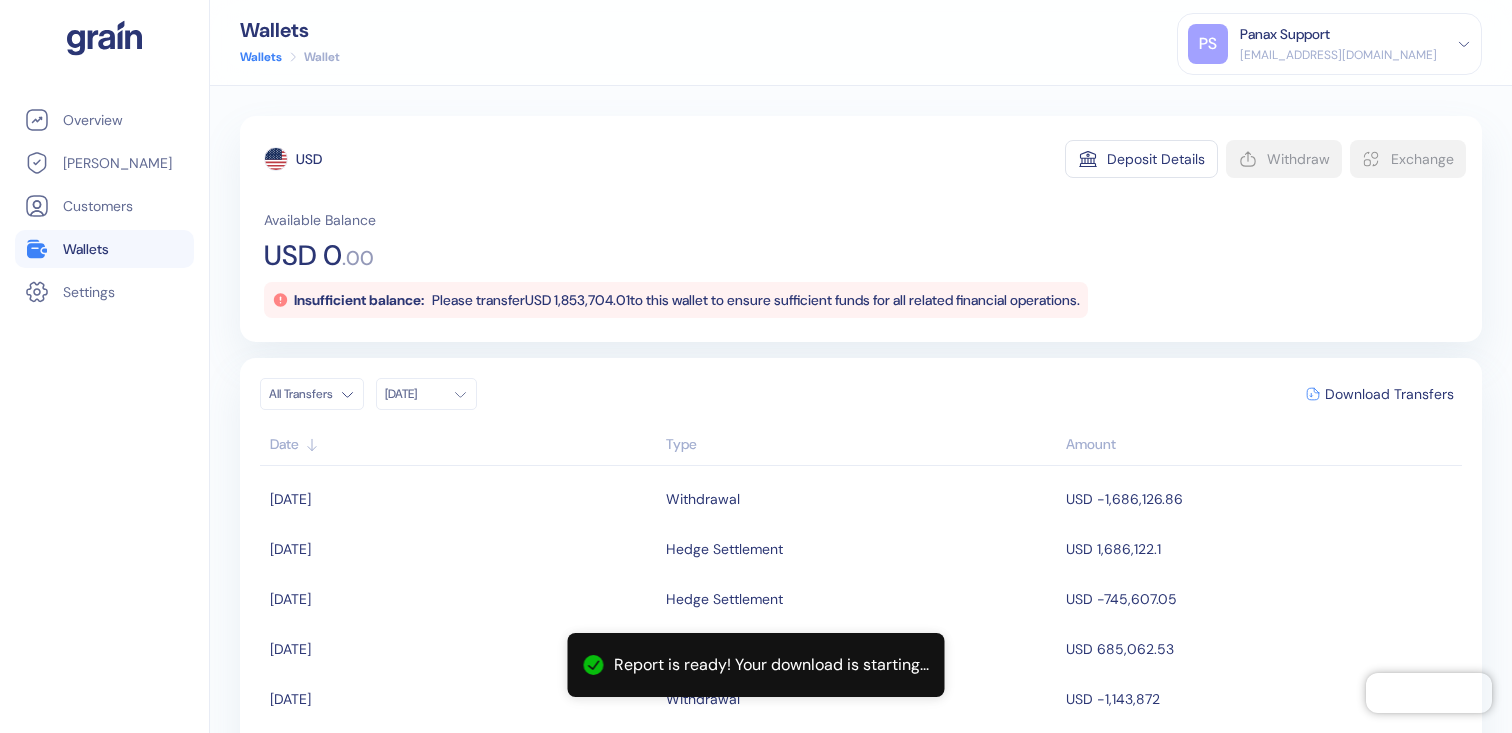 click on "Wallets" at bounding box center (104, 249) 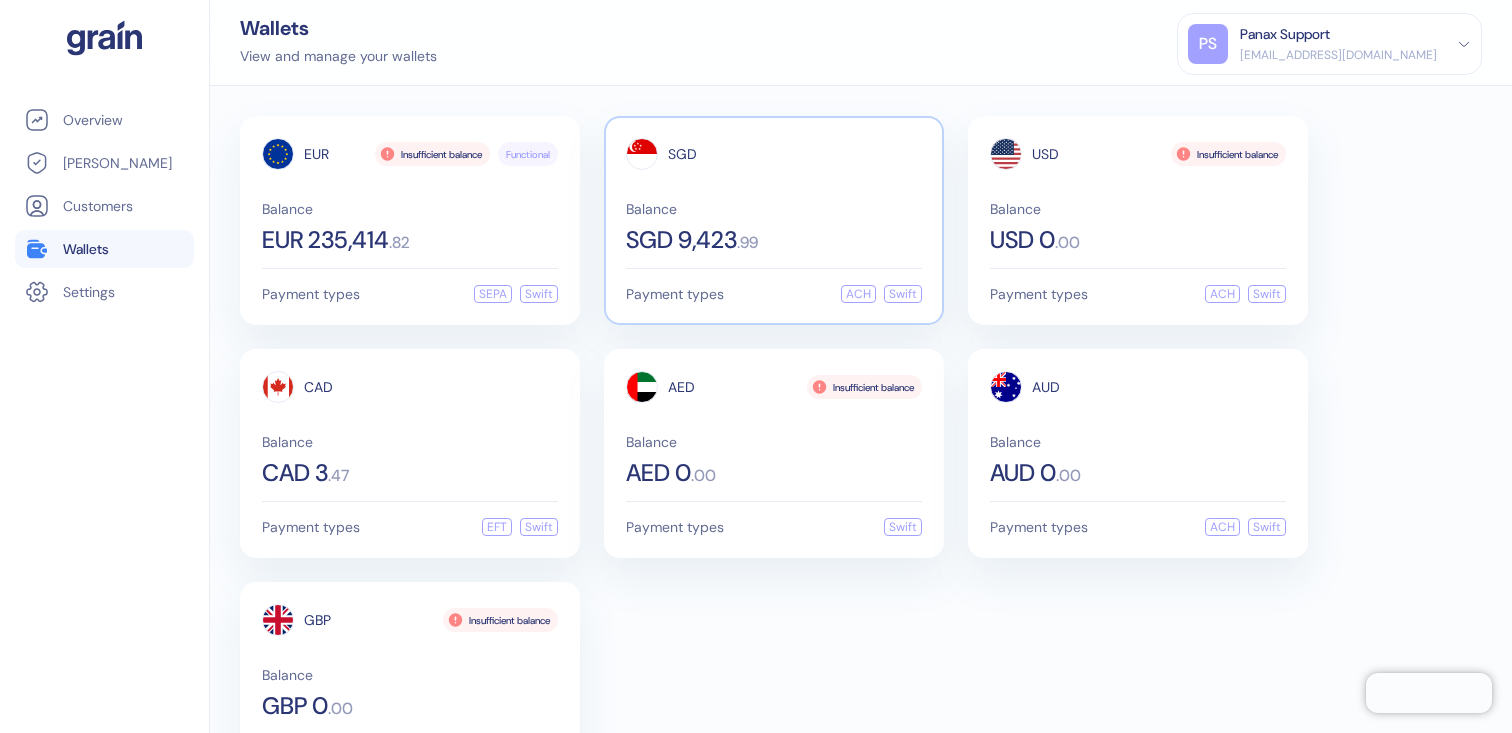 click on ". 99" at bounding box center (747, 243) 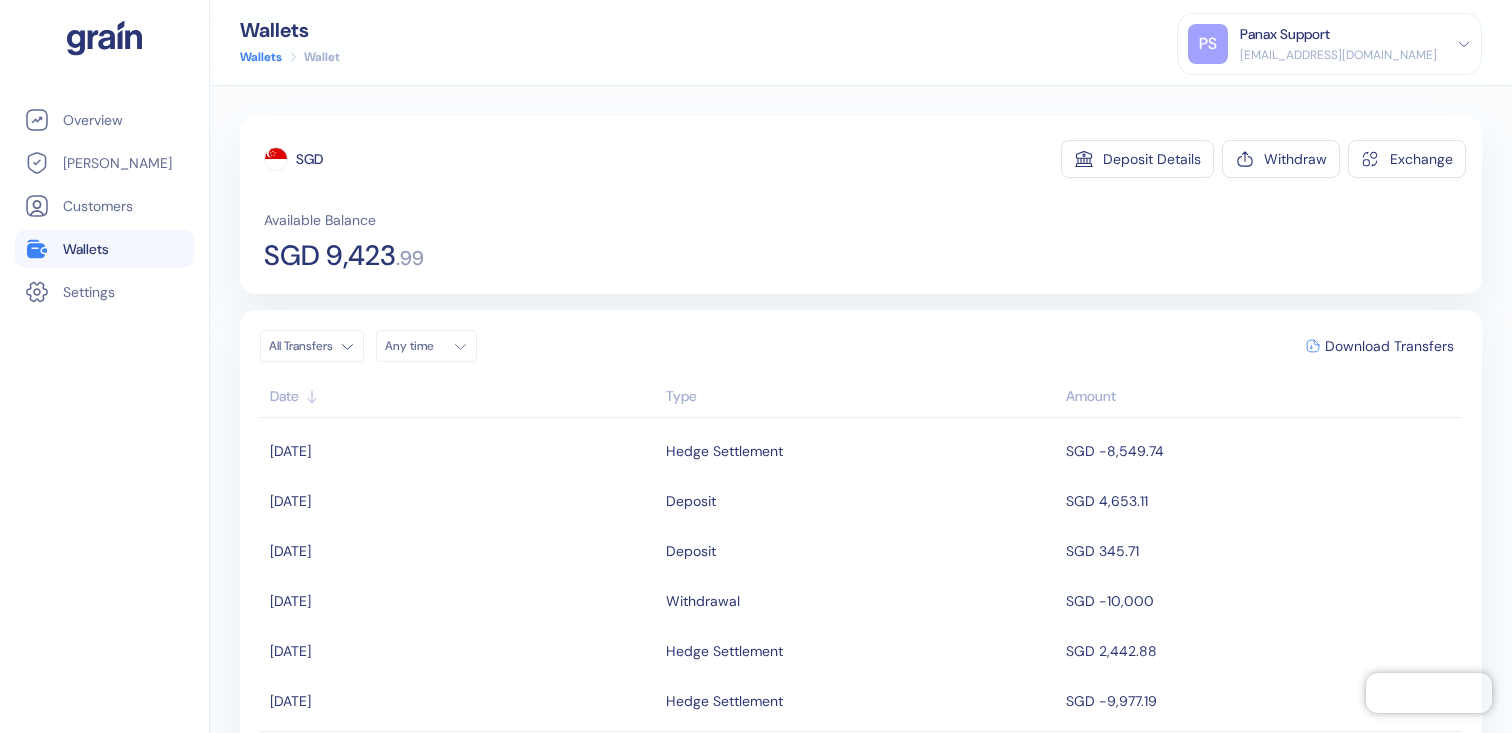 click on "Any time" at bounding box center (415, 346) 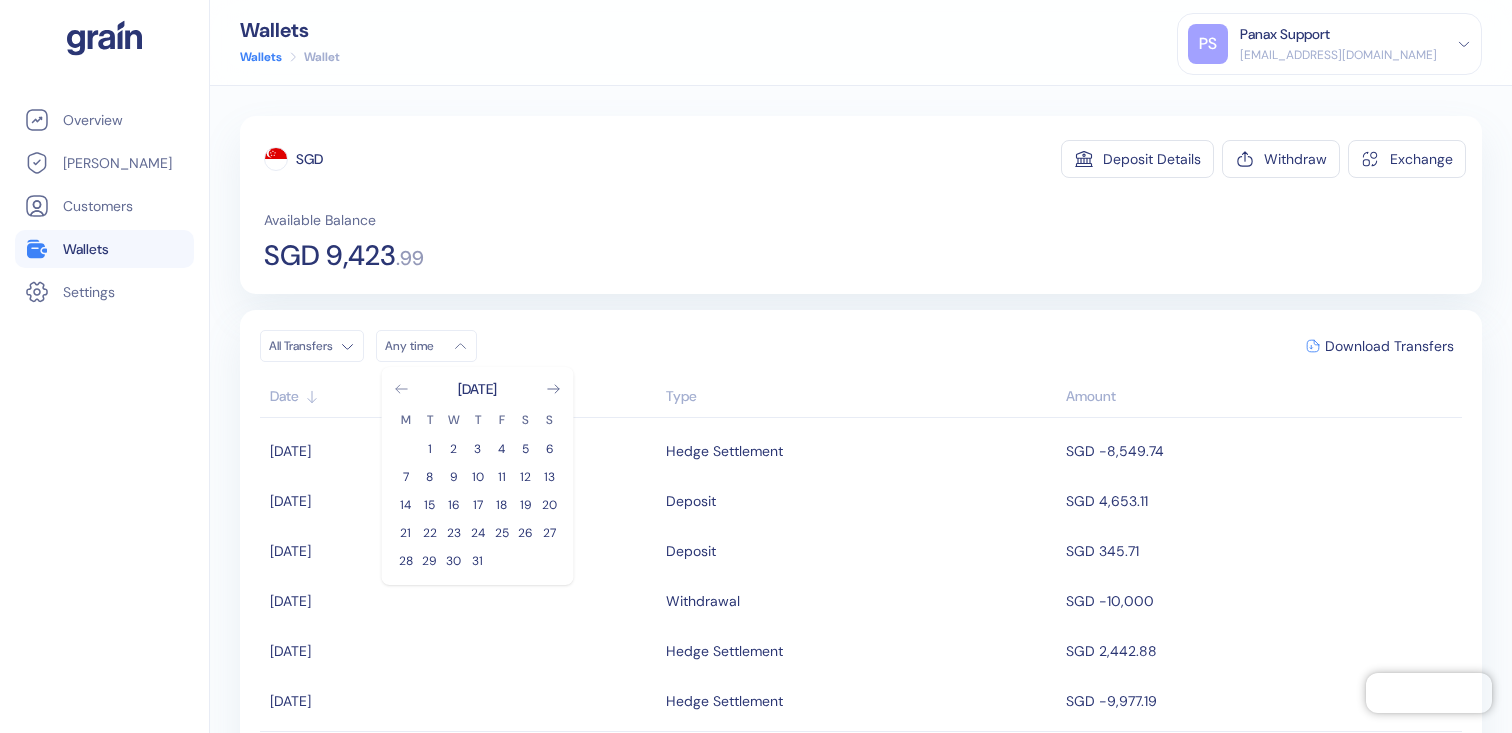 click 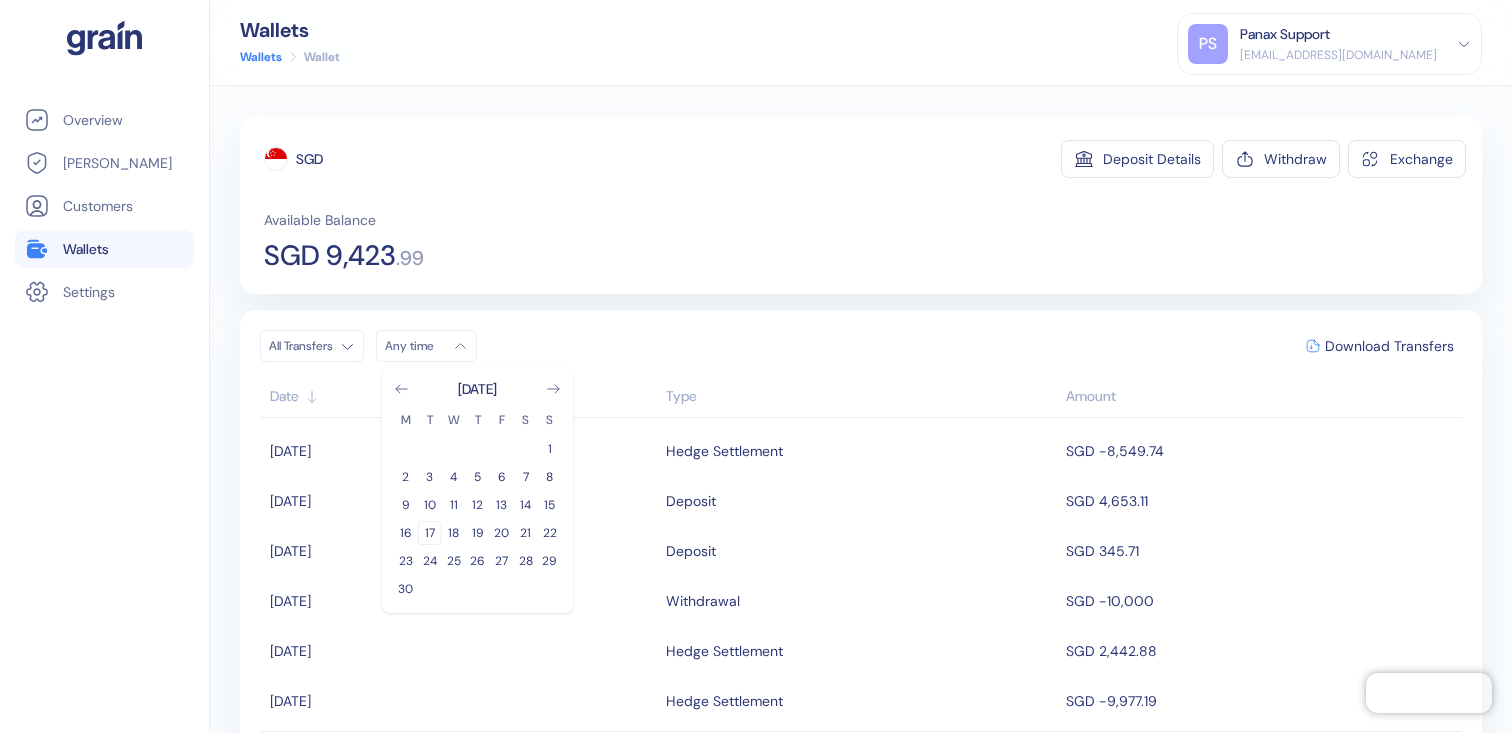 click on "17" at bounding box center [430, 533] 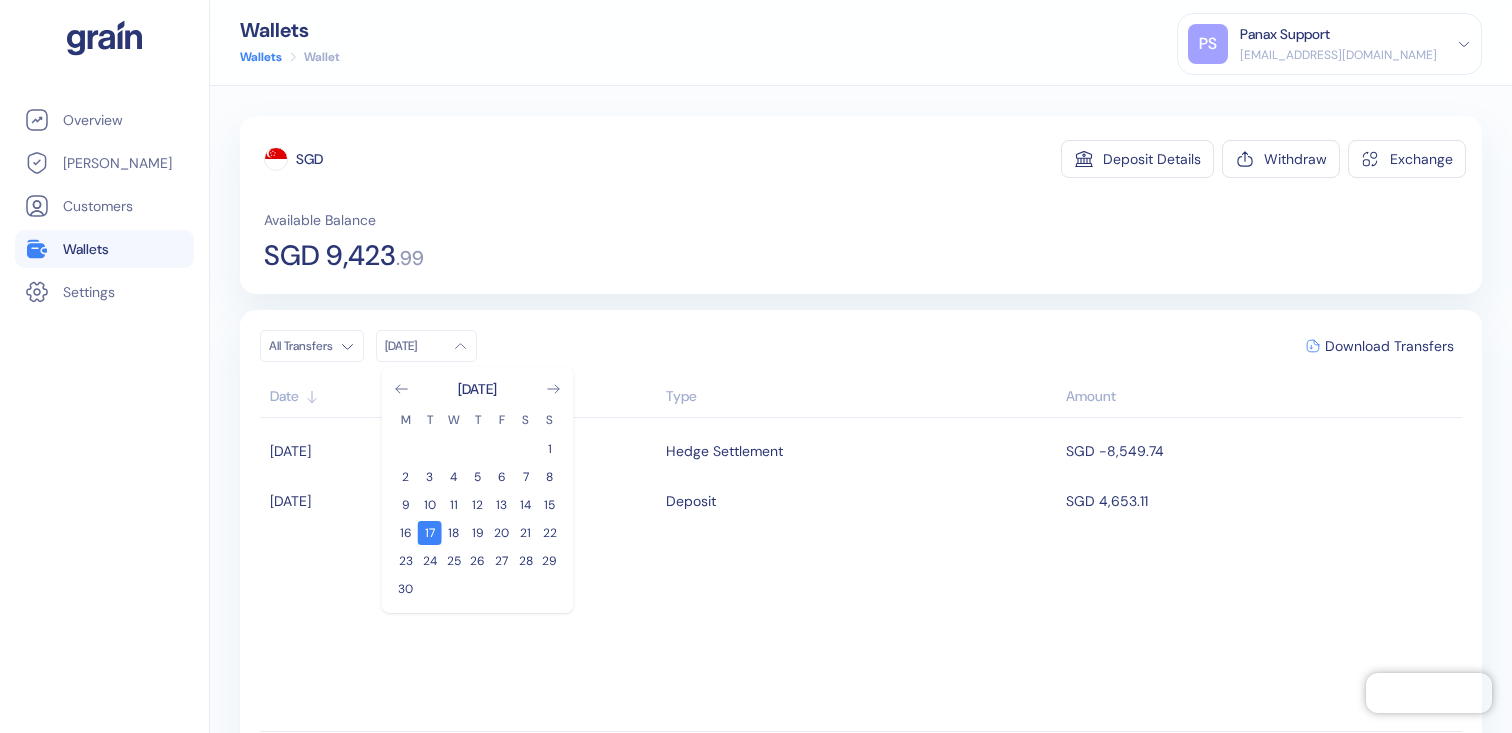 click on "SGD 9,423" at bounding box center (330, 256) 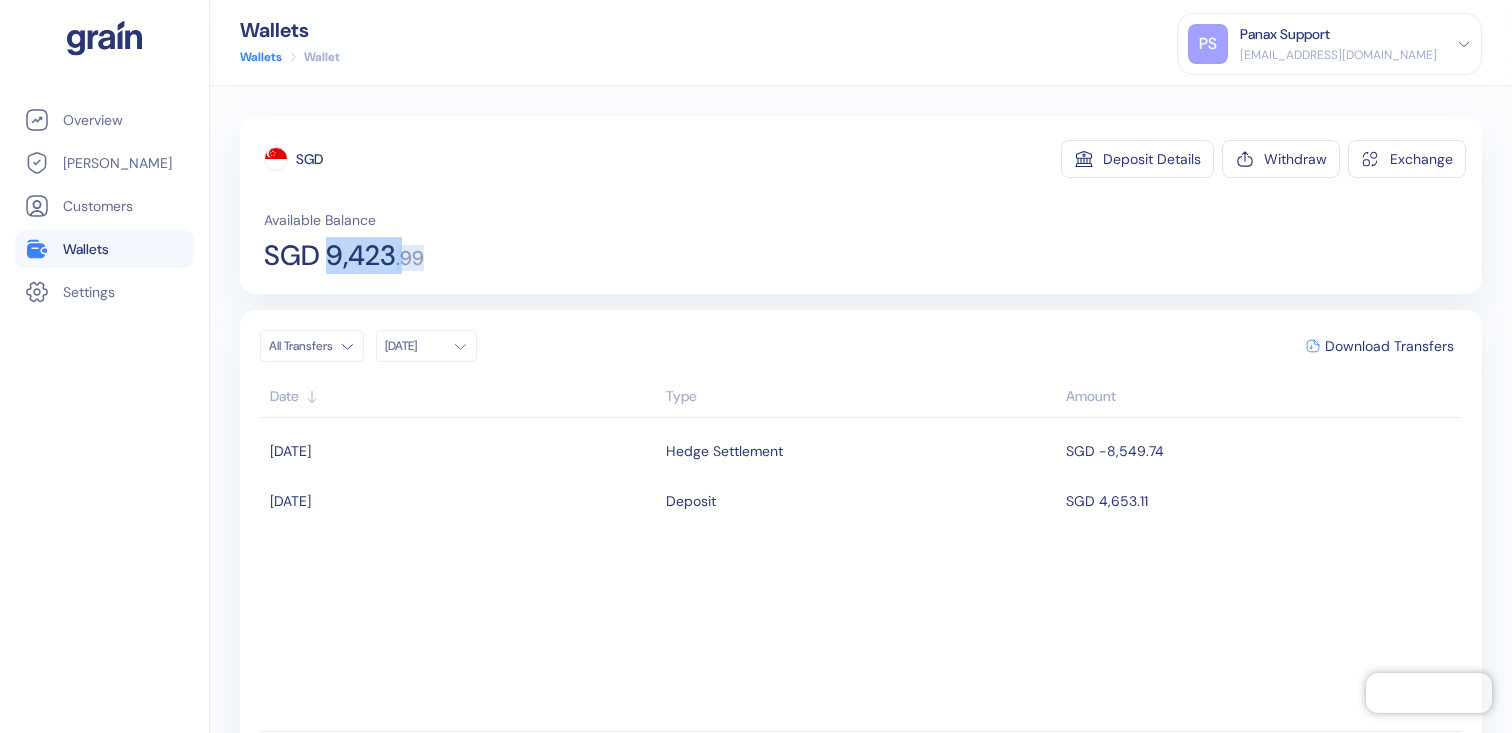 drag, startPoint x: 334, startPoint y: 251, endPoint x: 432, endPoint y: 251, distance: 98 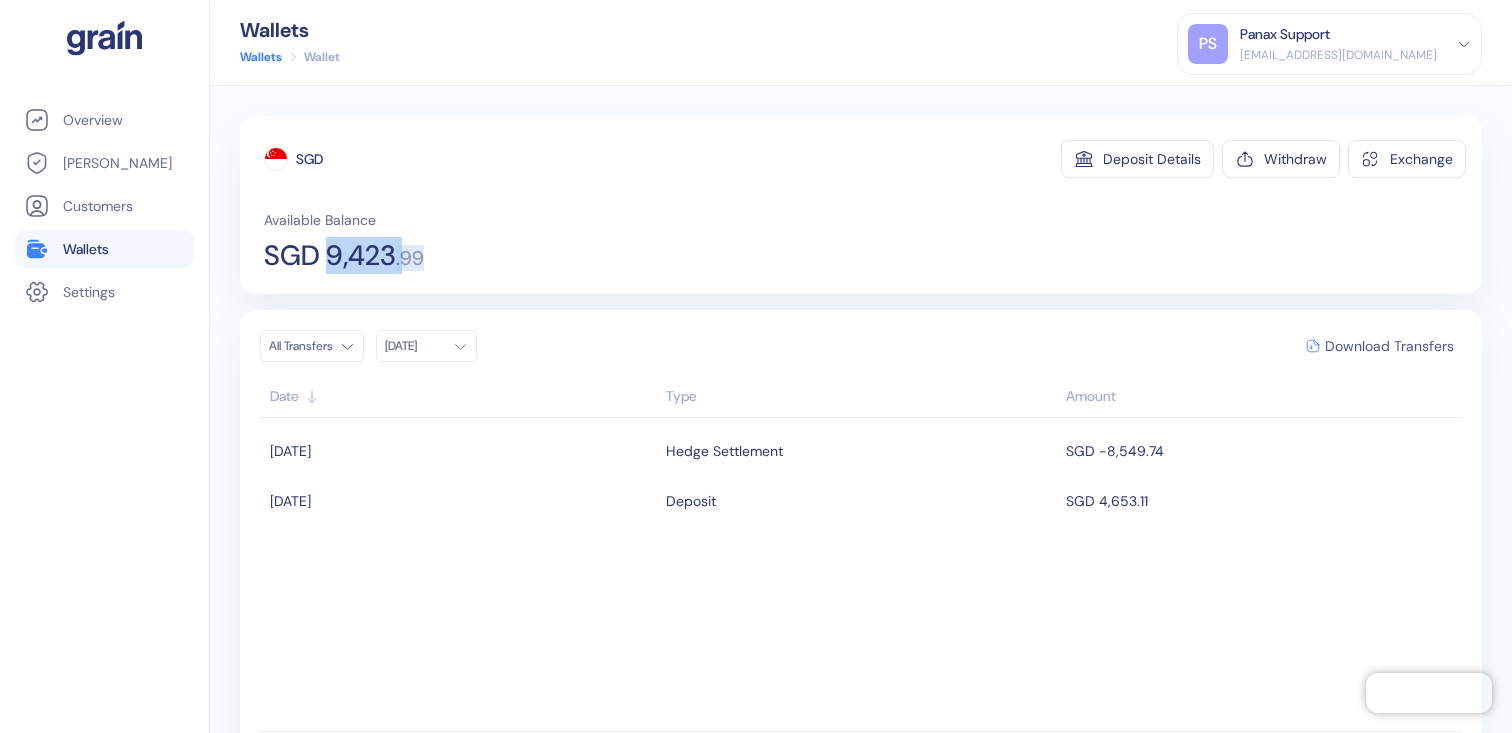 click on "Download Transfers" at bounding box center [1389, 346] 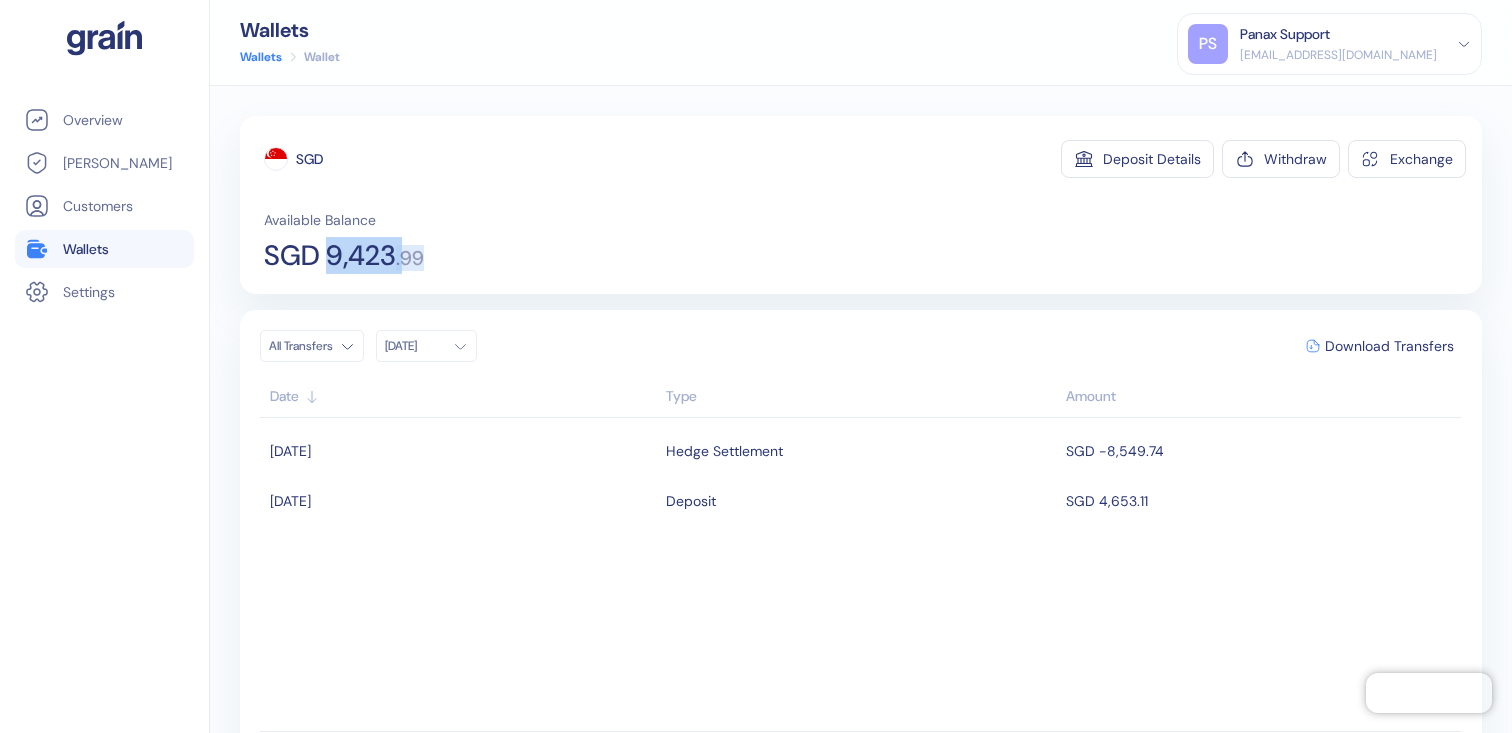 click on "Wallets" at bounding box center [104, 249] 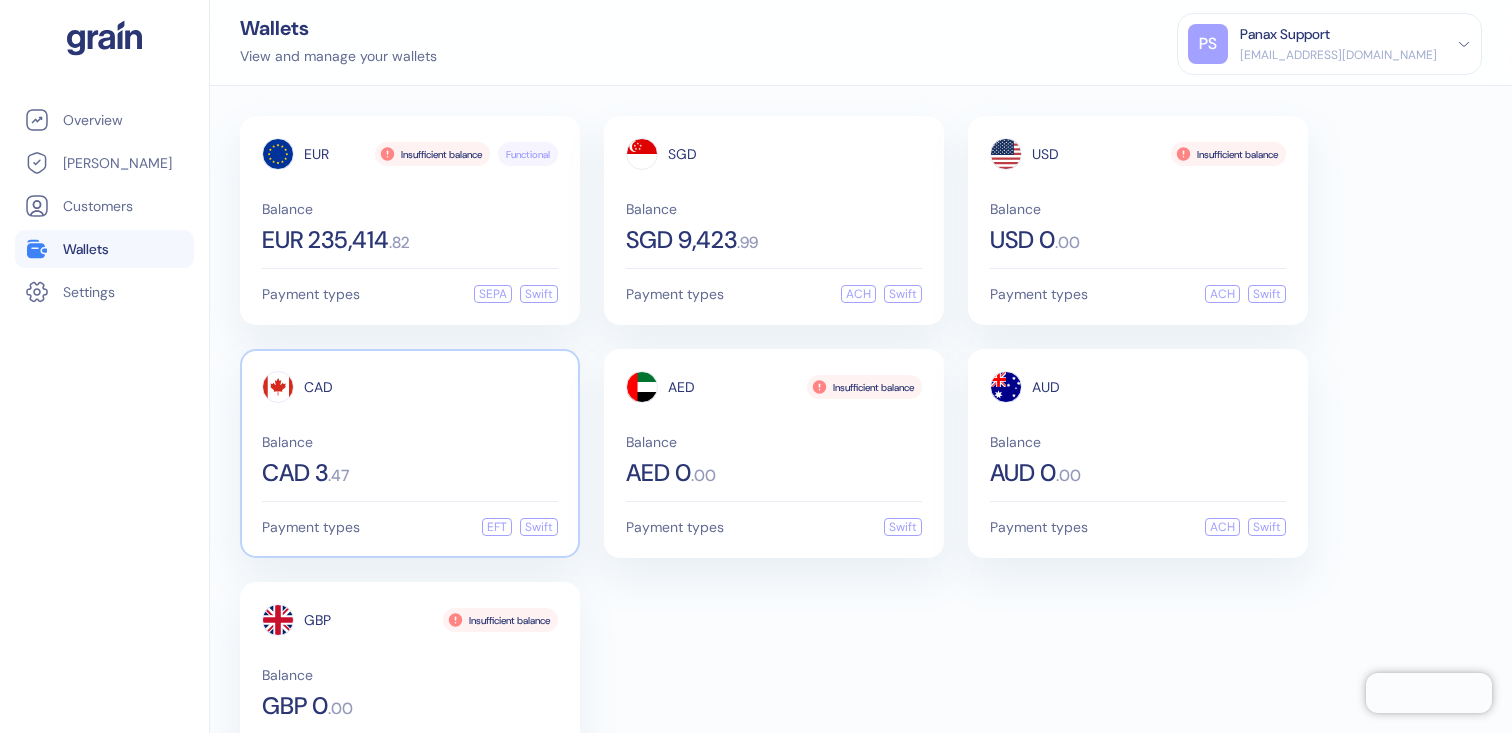 click on "Balance CAD 3 . 47" at bounding box center (410, 460) 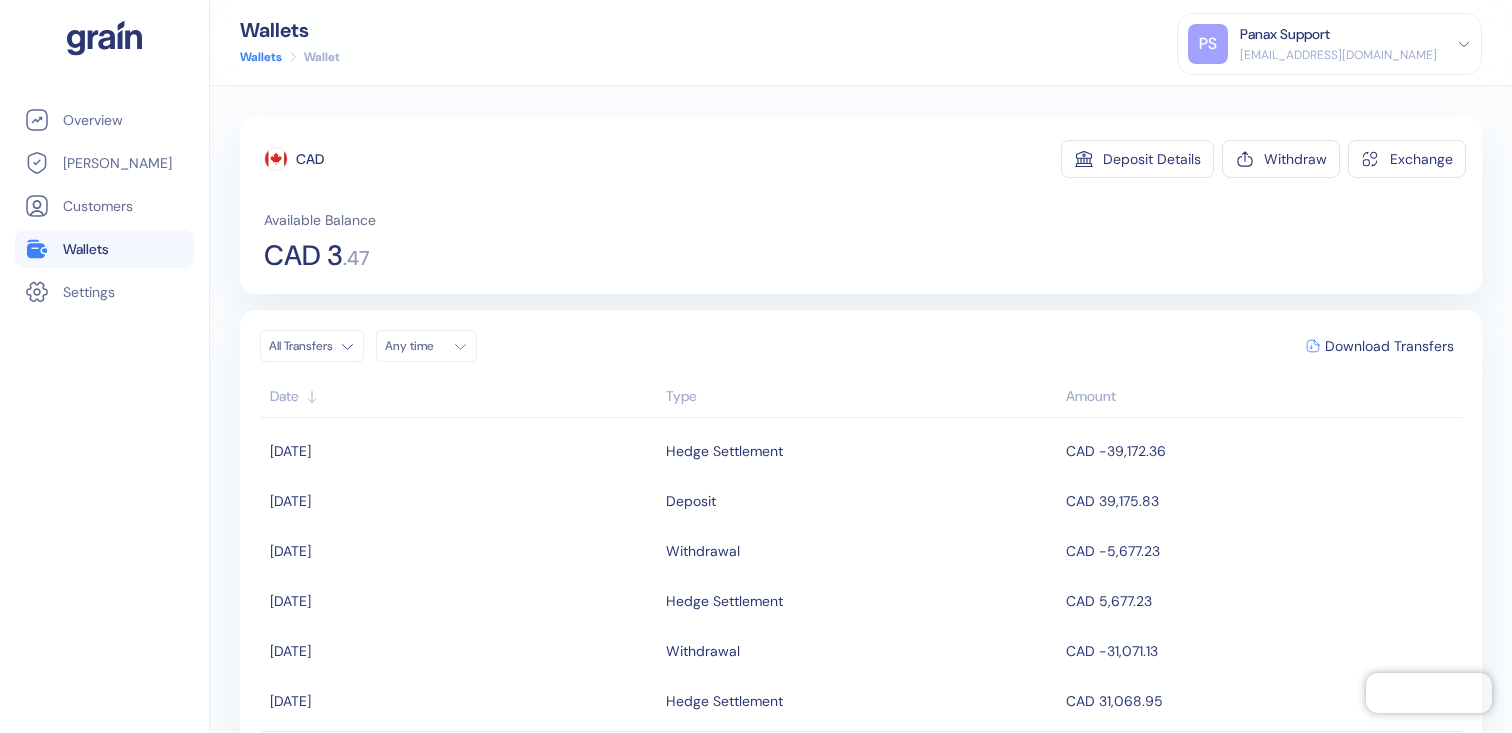 click on "Any time" at bounding box center (426, 346) 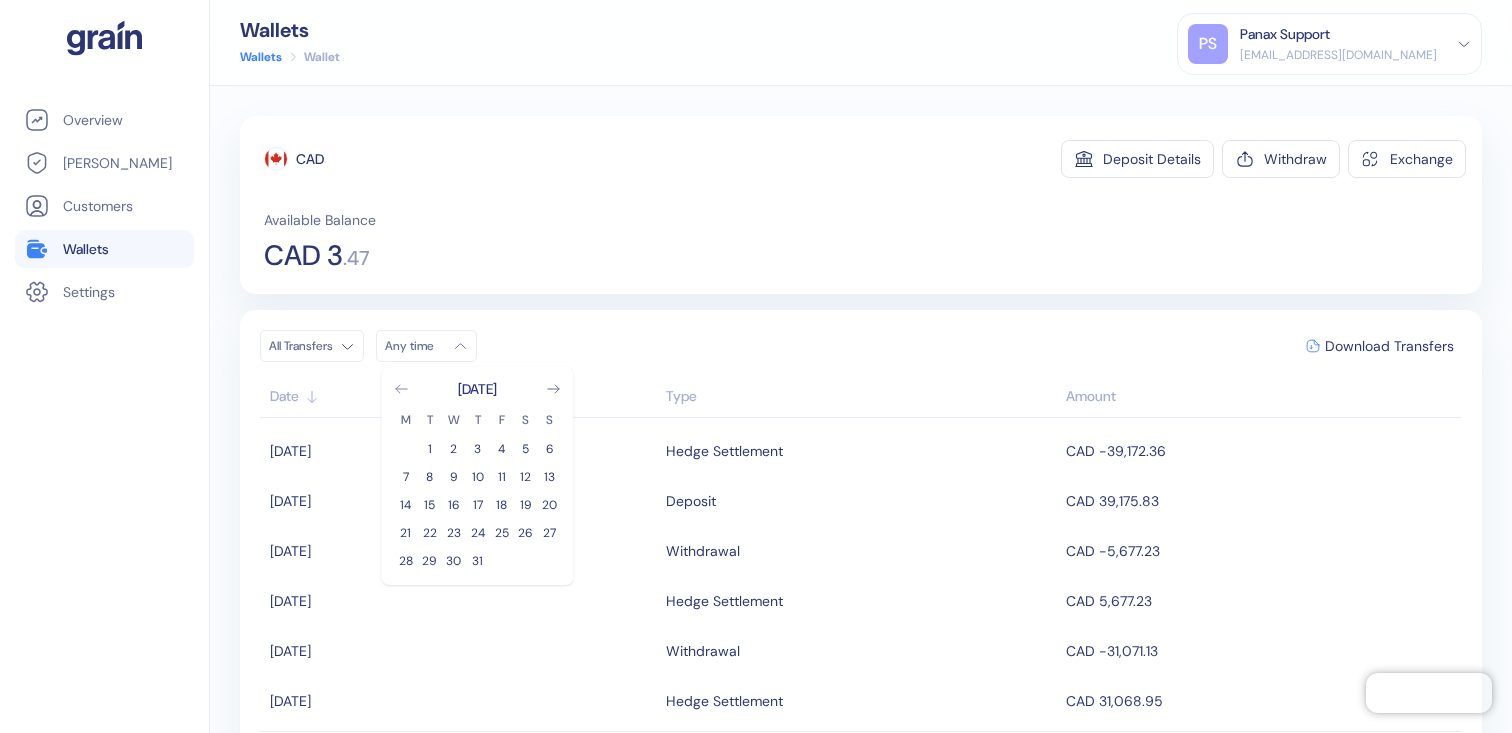 click 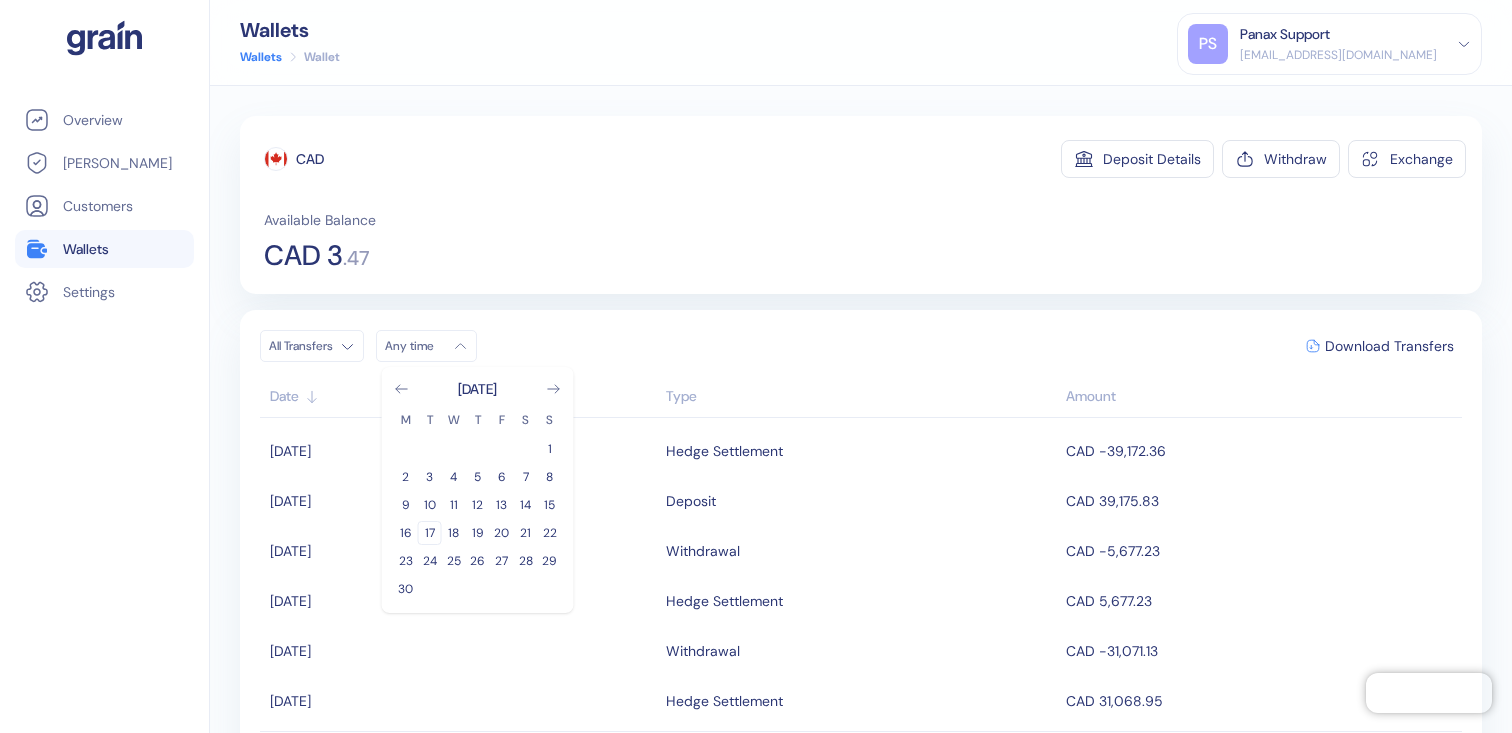 click on "17" at bounding box center (430, 533) 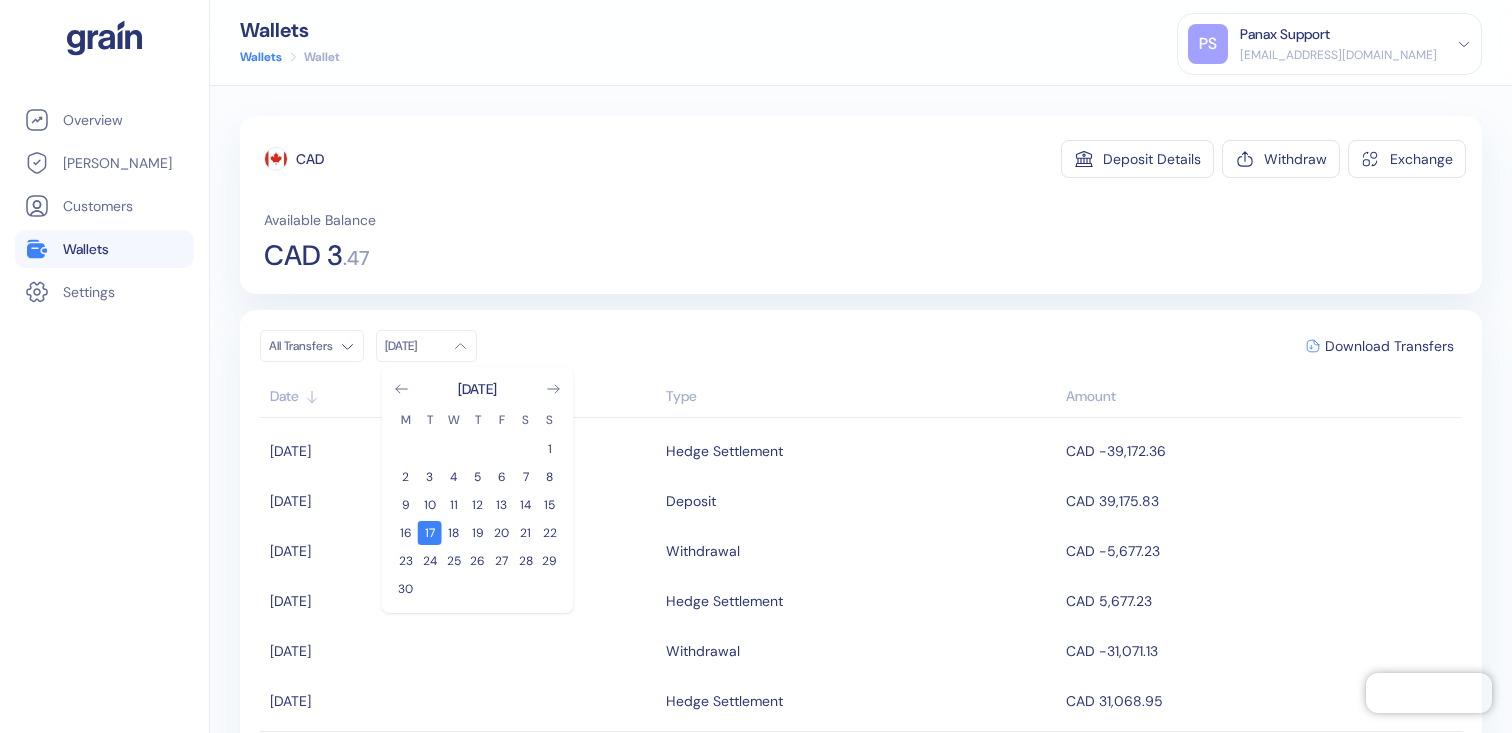click on "All Transfers Jun [DATE] M T W T F S S 1 2 3 4 5 6 7 8 9 10 11 12 13 14 15 16 17 18 19 20 21 22 23 24 25 26 27 28 29 30 Download Transfers" at bounding box center [861, 346] 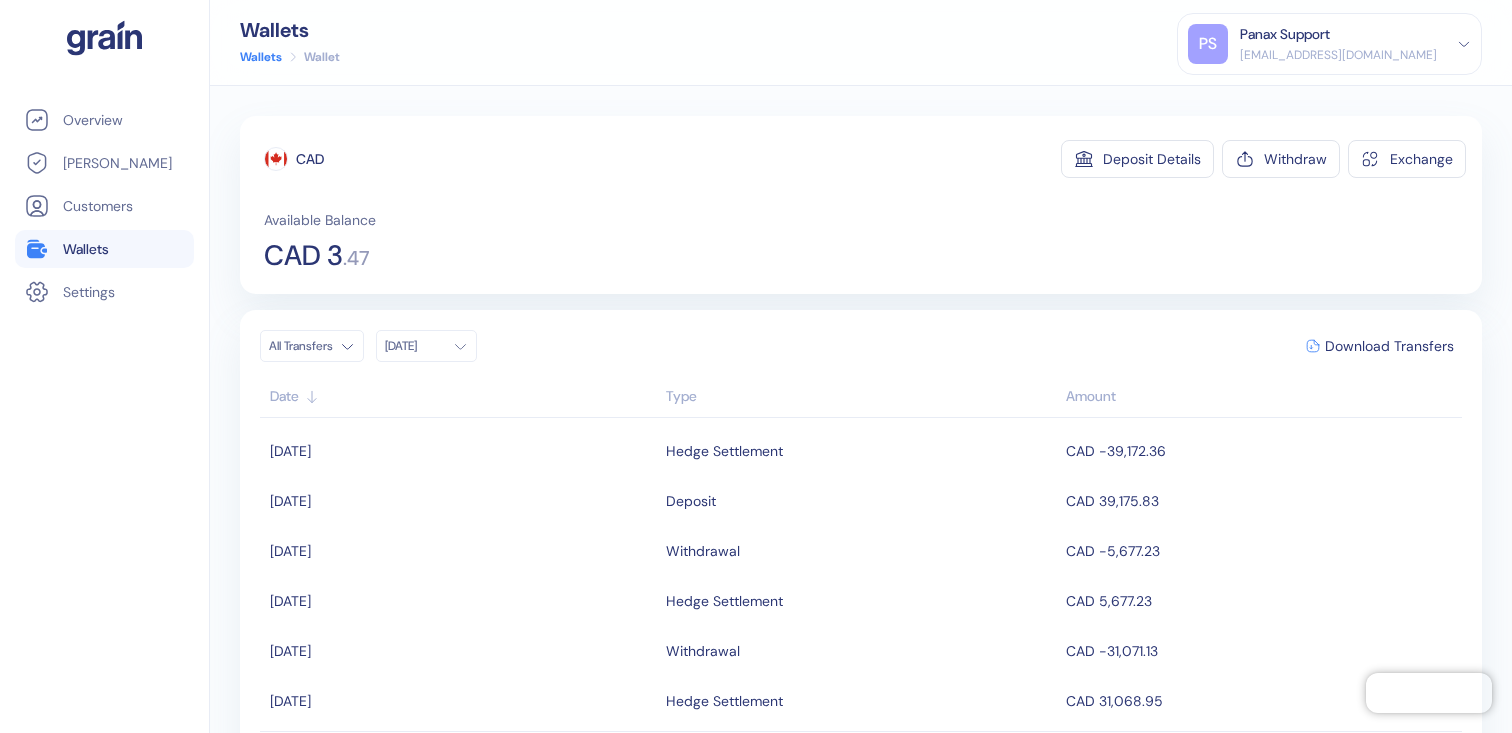 click on "CAD 3" at bounding box center (303, 256) 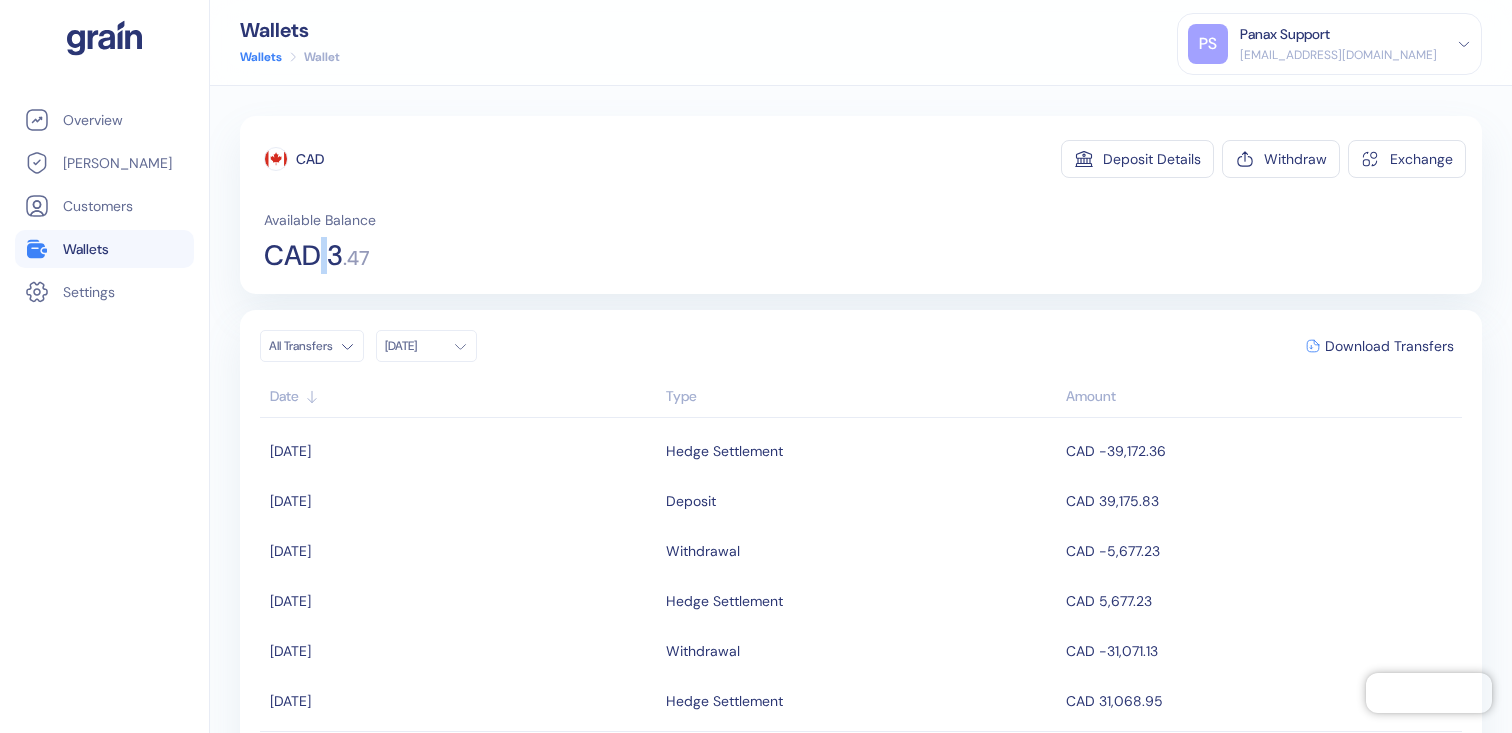 click on "CAD 3" at bounding box center (303, 256) 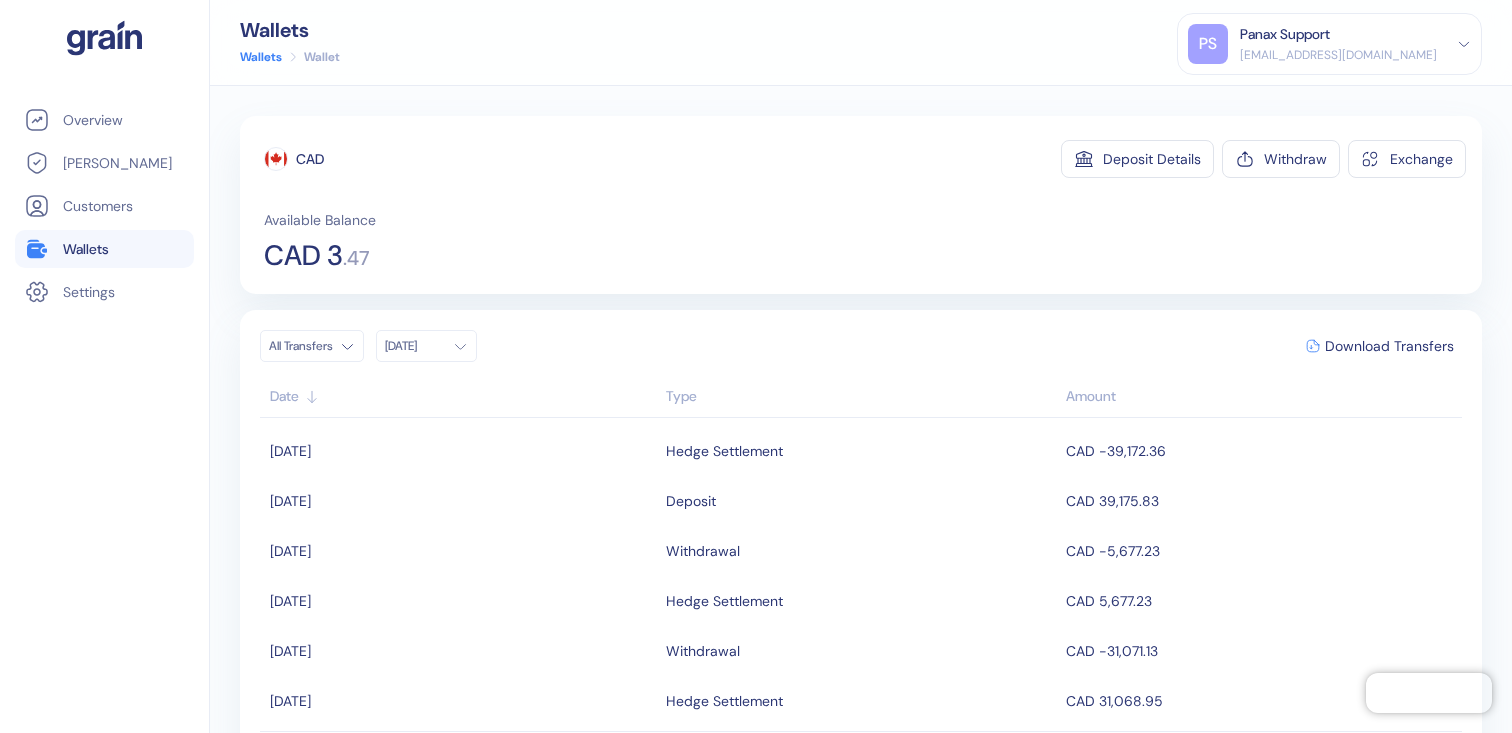 click on "CAD 3" at bounding box center [303, 256] 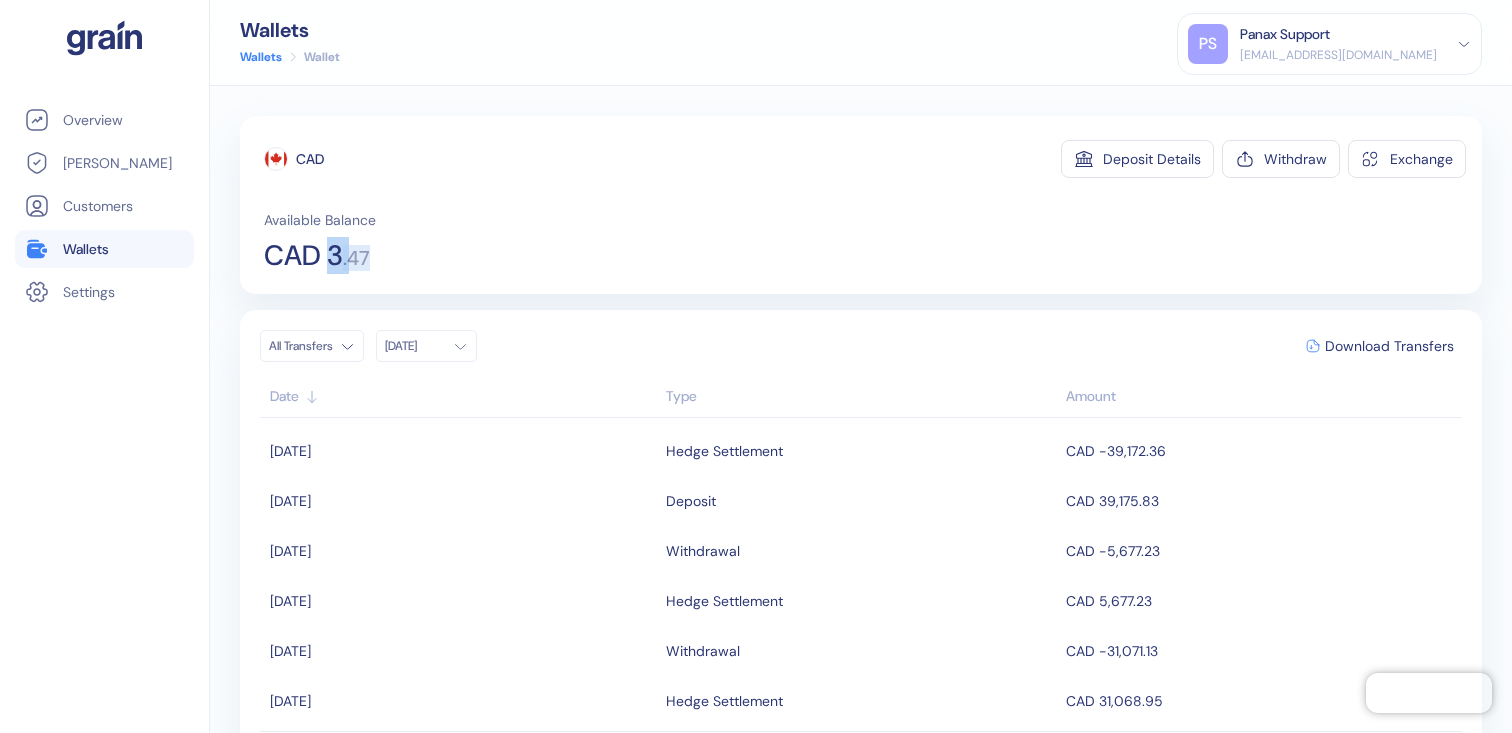 drag, startPoint x: 332, startPoint y: 253, endPoint x: 387, endPoint y: 255, distance: 55.03635 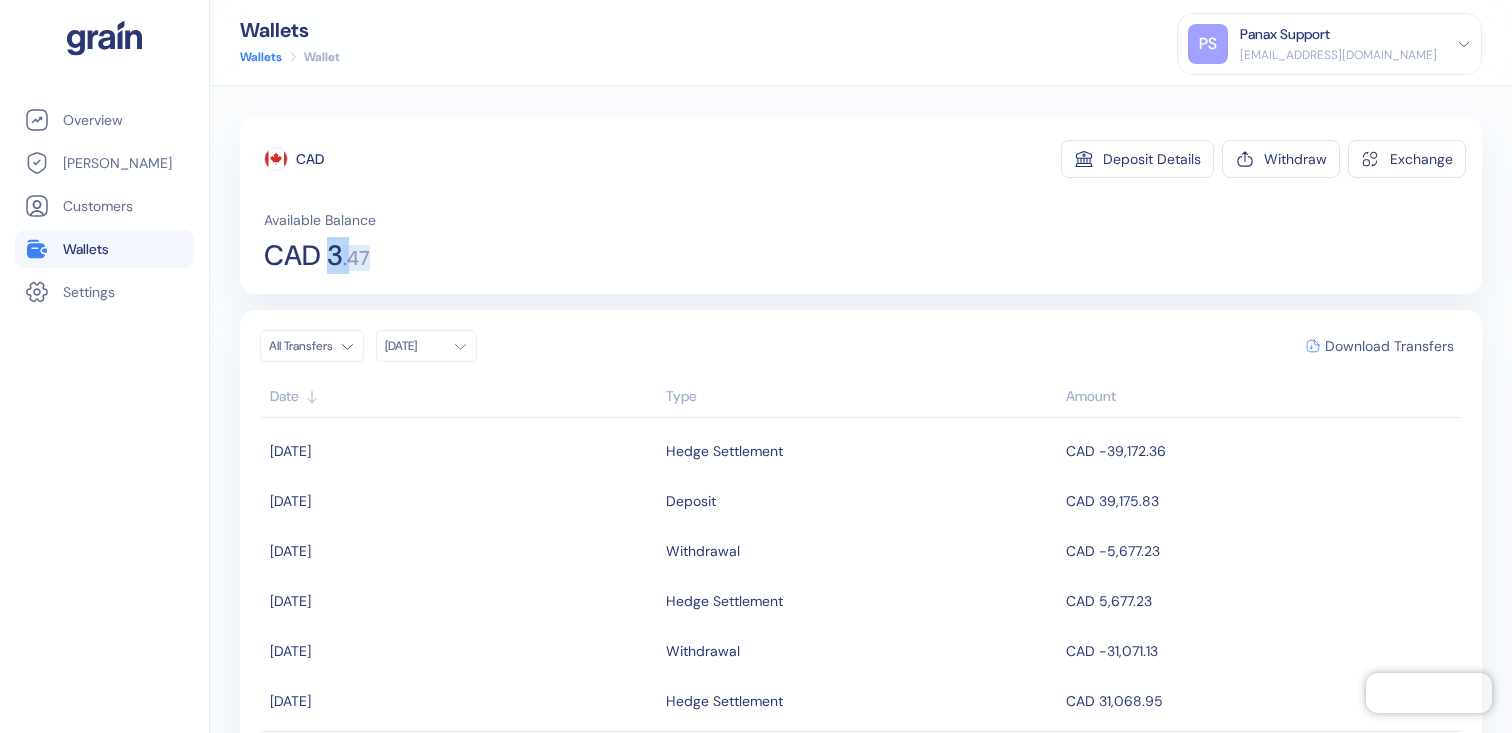 click on "Download Transfers" at bounding box center (1389, 346) 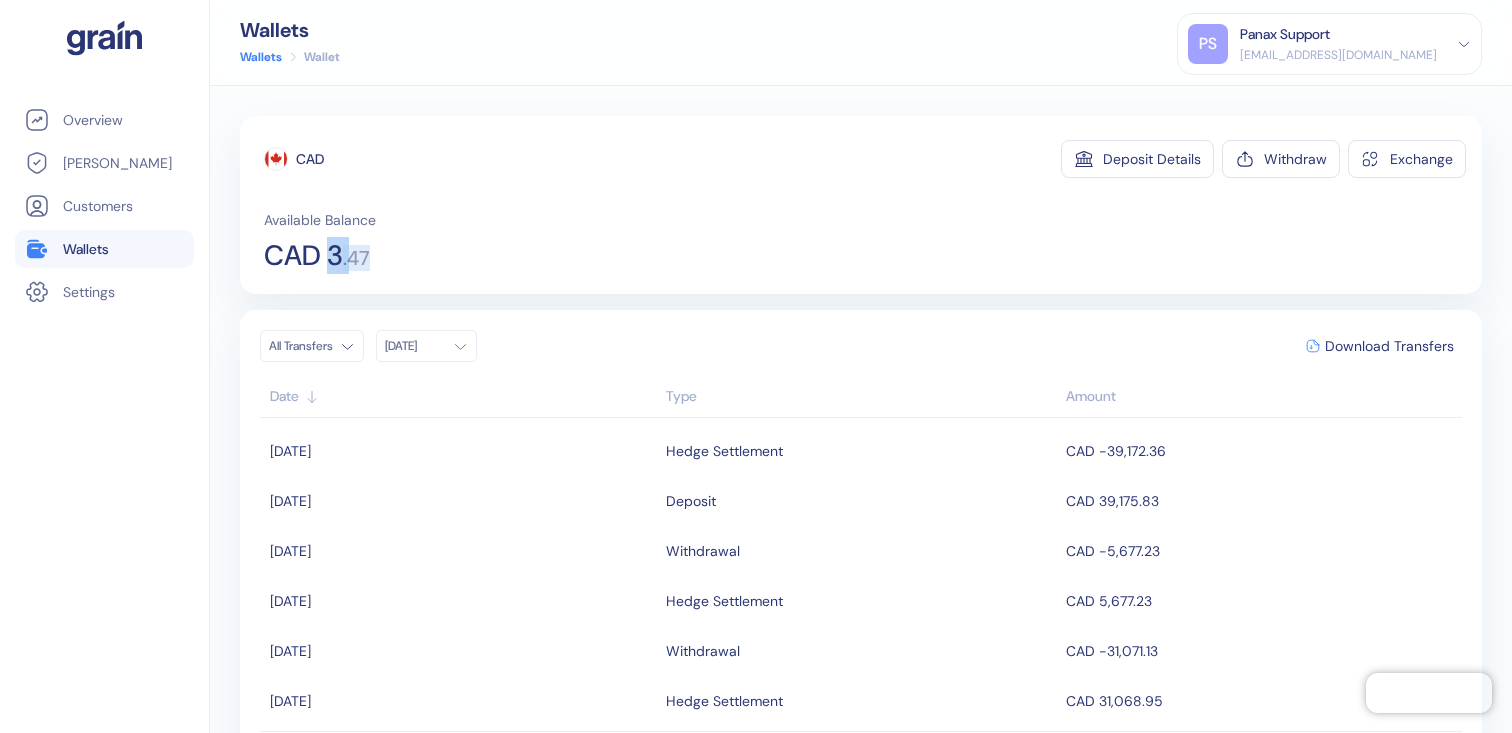 click on "Wallets" at bounding box center (86, 249) 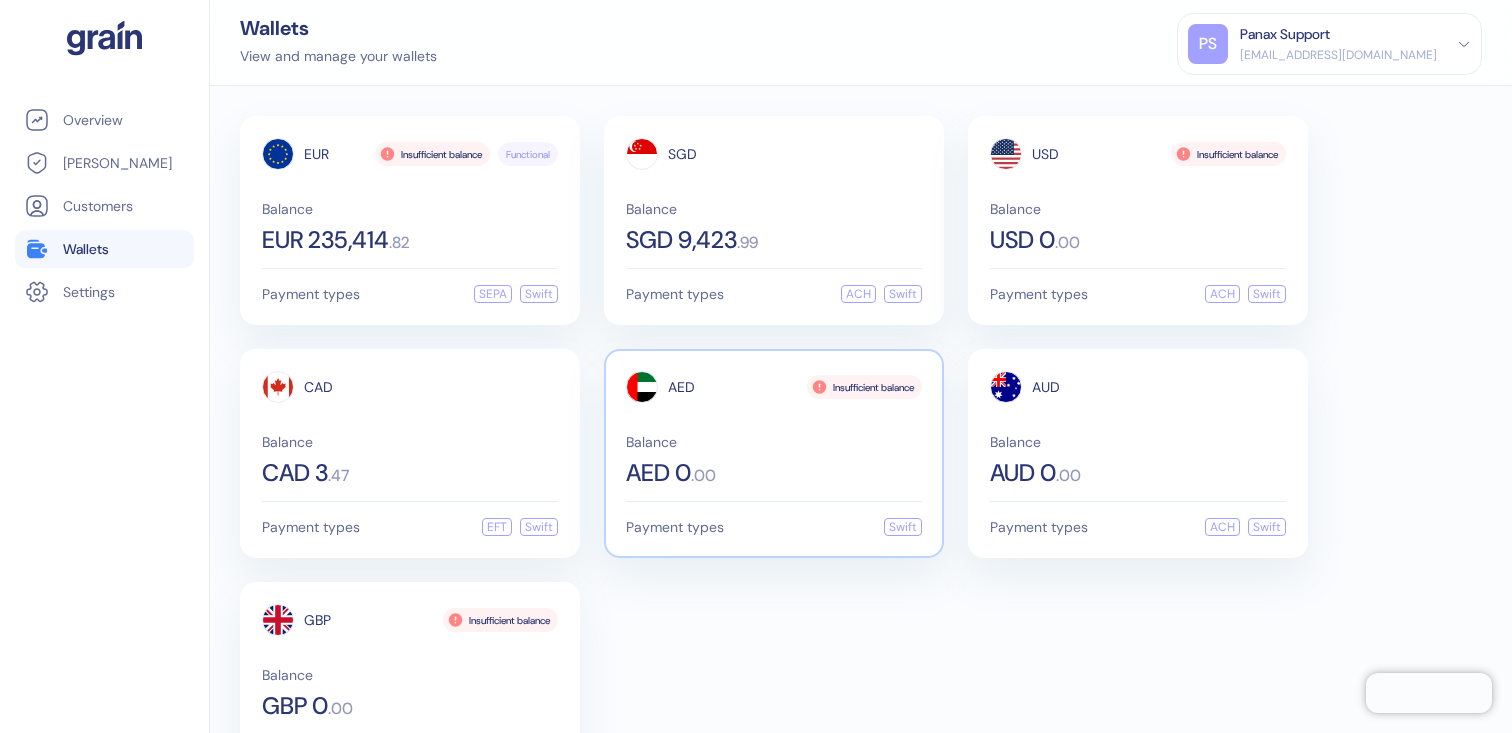 click on ". 00" at bounding box center [703, 476] 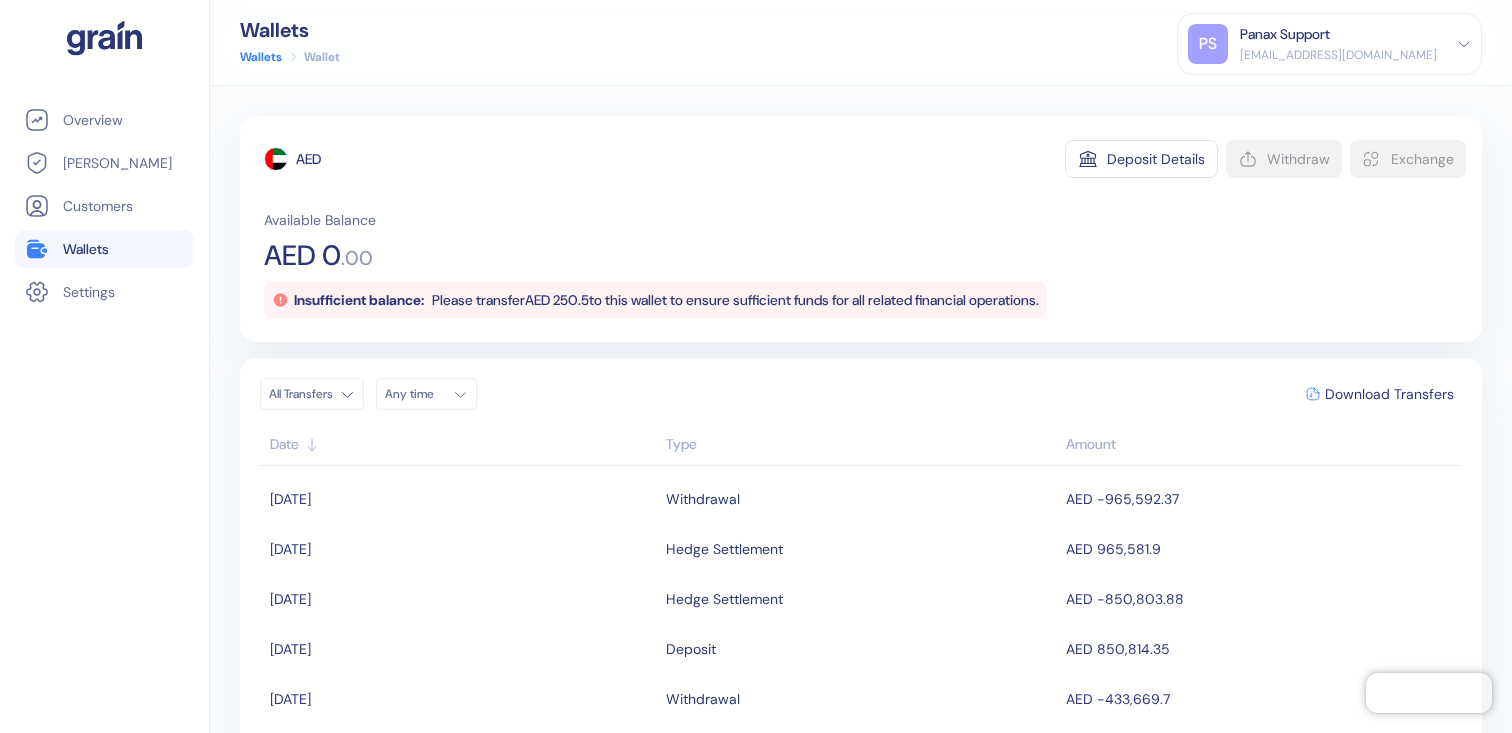 click on "Any time" at bounding box center [426, 394] 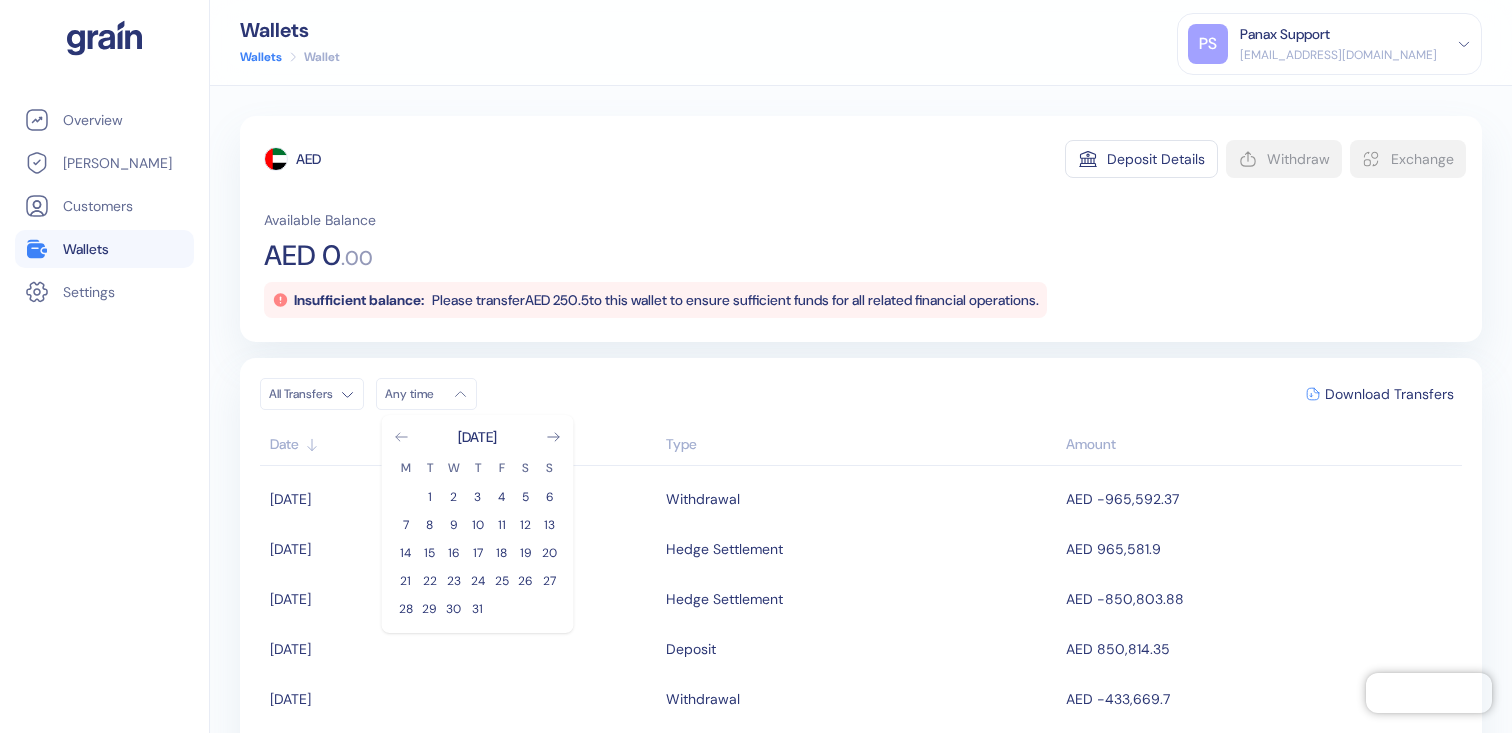click 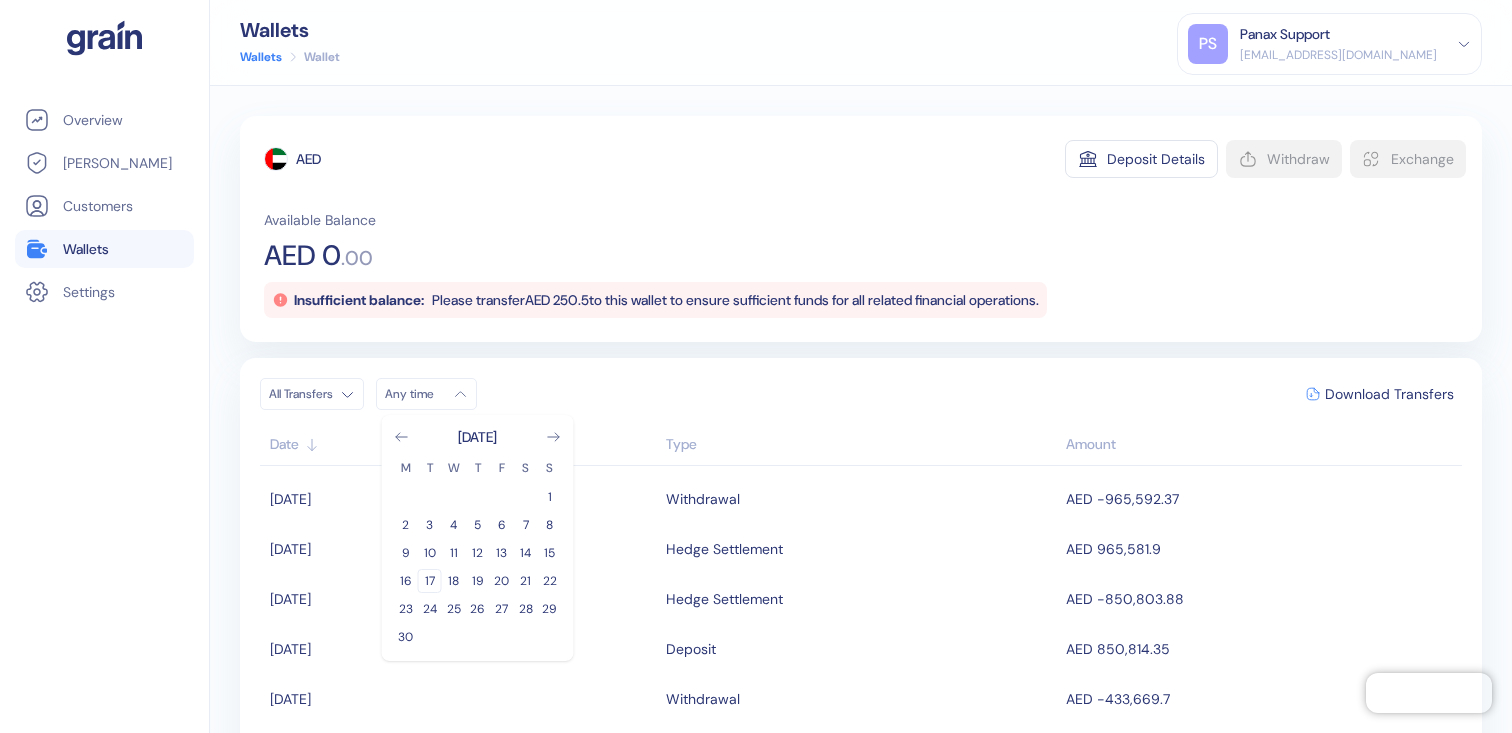 click on "17" at bounding box center [430, 581] 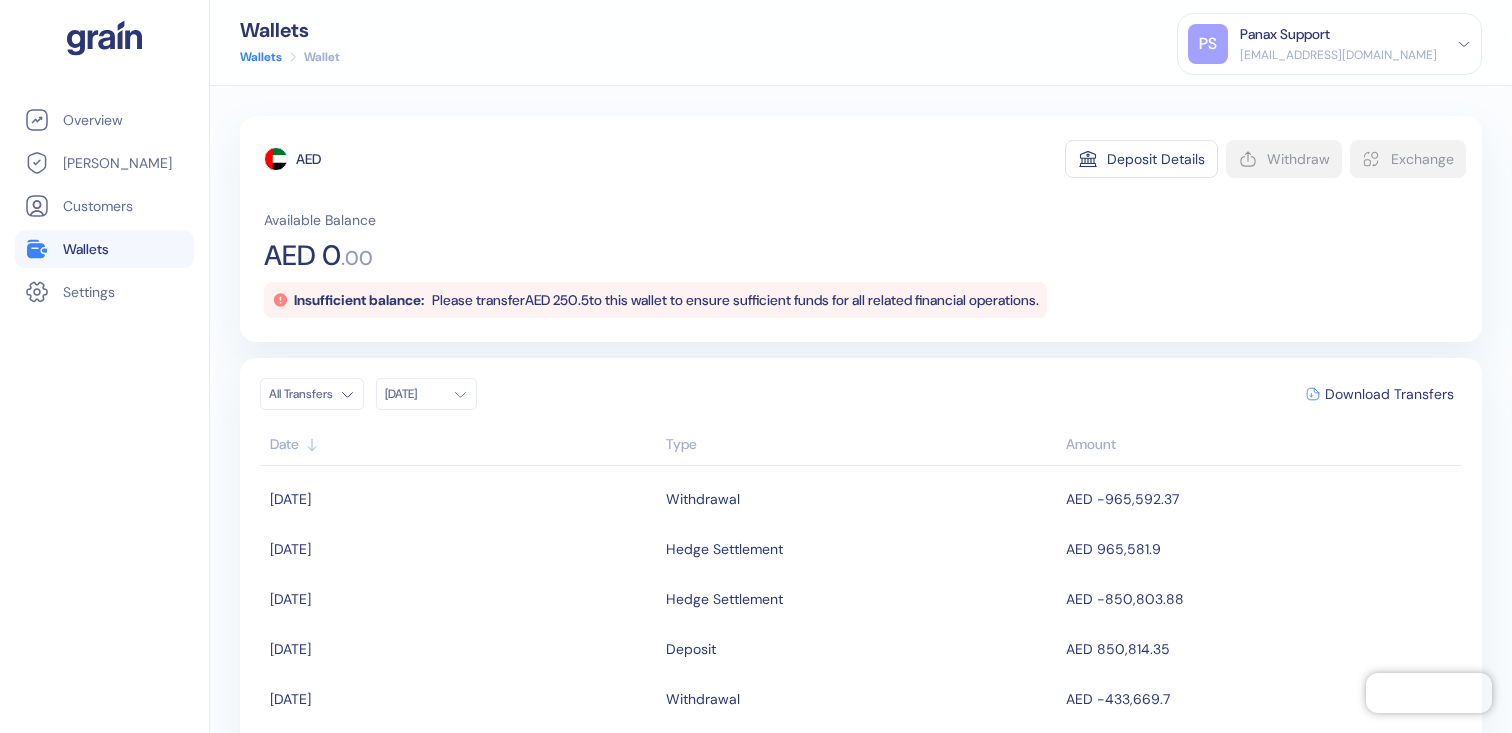 click on "AED Deposit Details Withdraw Exchange Available Balance AED 0 . 00 Insufficient balance: Please transfer  AED   250.5  to this wallet to ensure sufficient funds for all related financial operations." at bounding box center [861, 229] 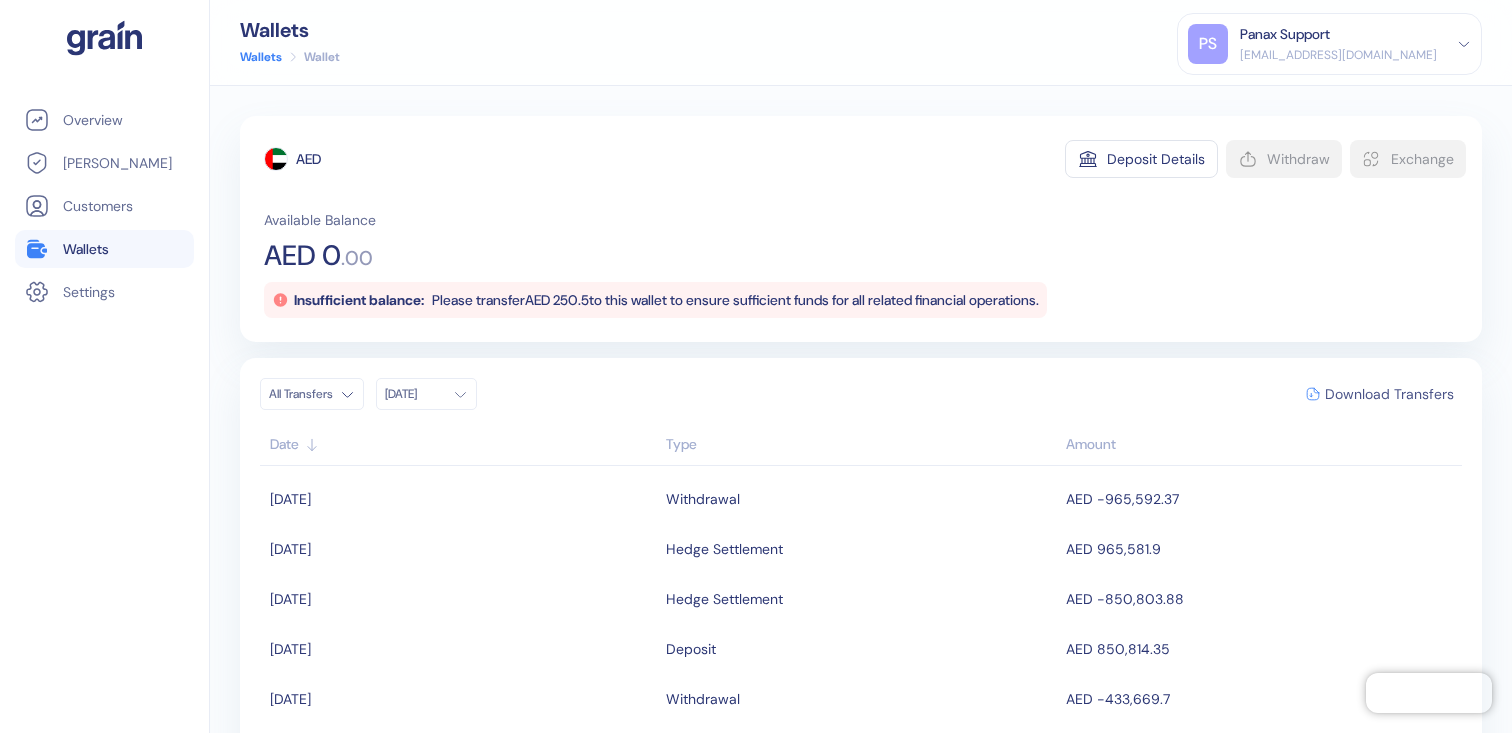 click on "Download Transfers" at bounding box center (1389, 394) 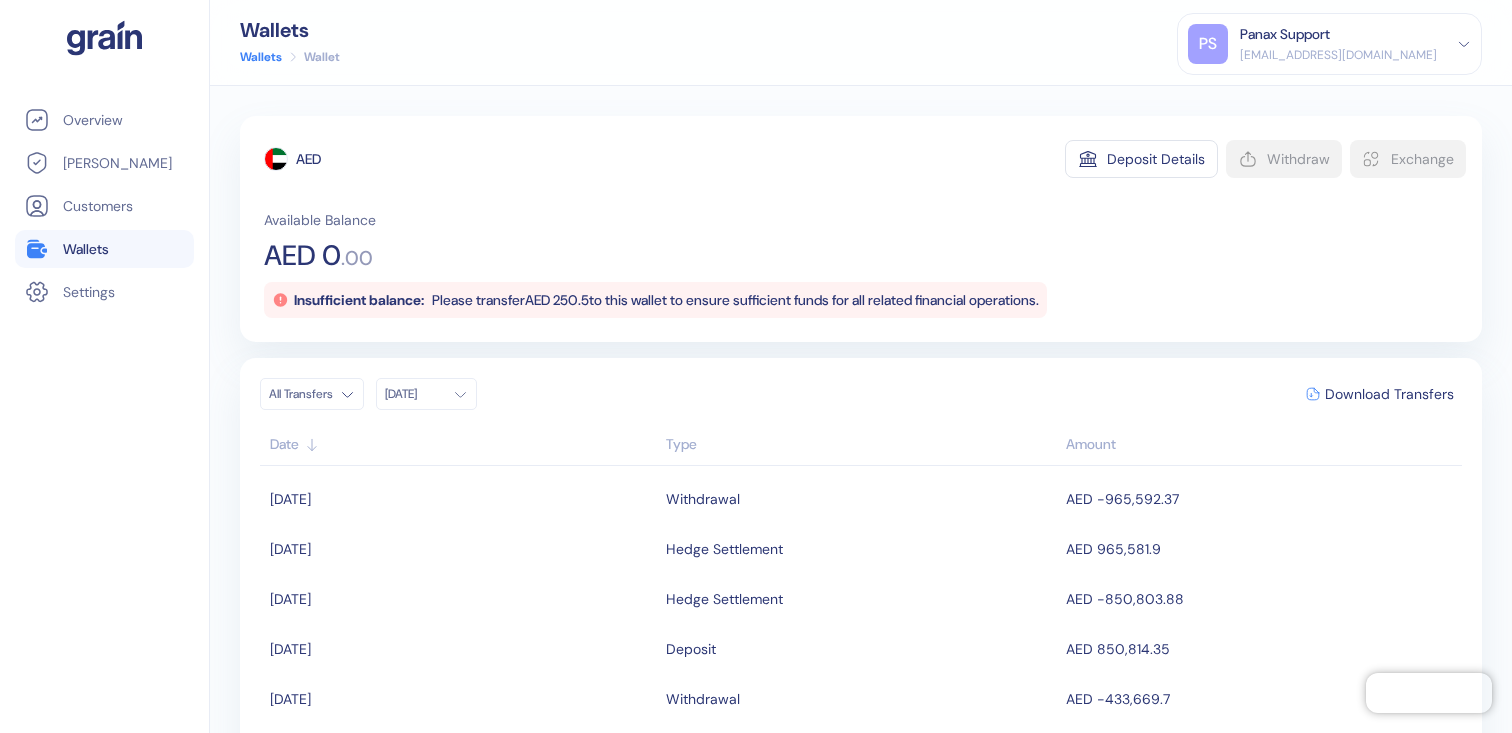 click on "Wallets" at bounding box center (104, 249) 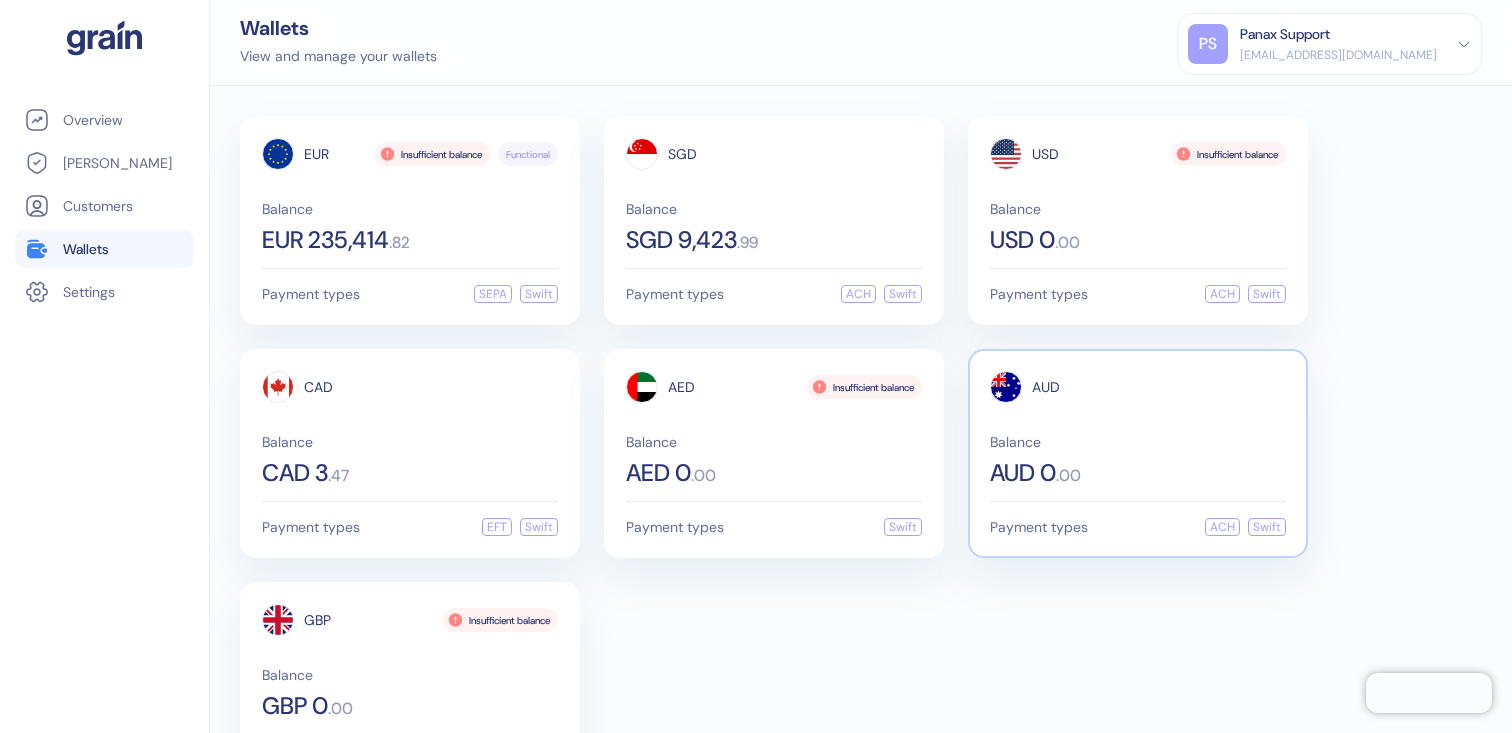 click on "AUD" at bounding box center (1025, 387) 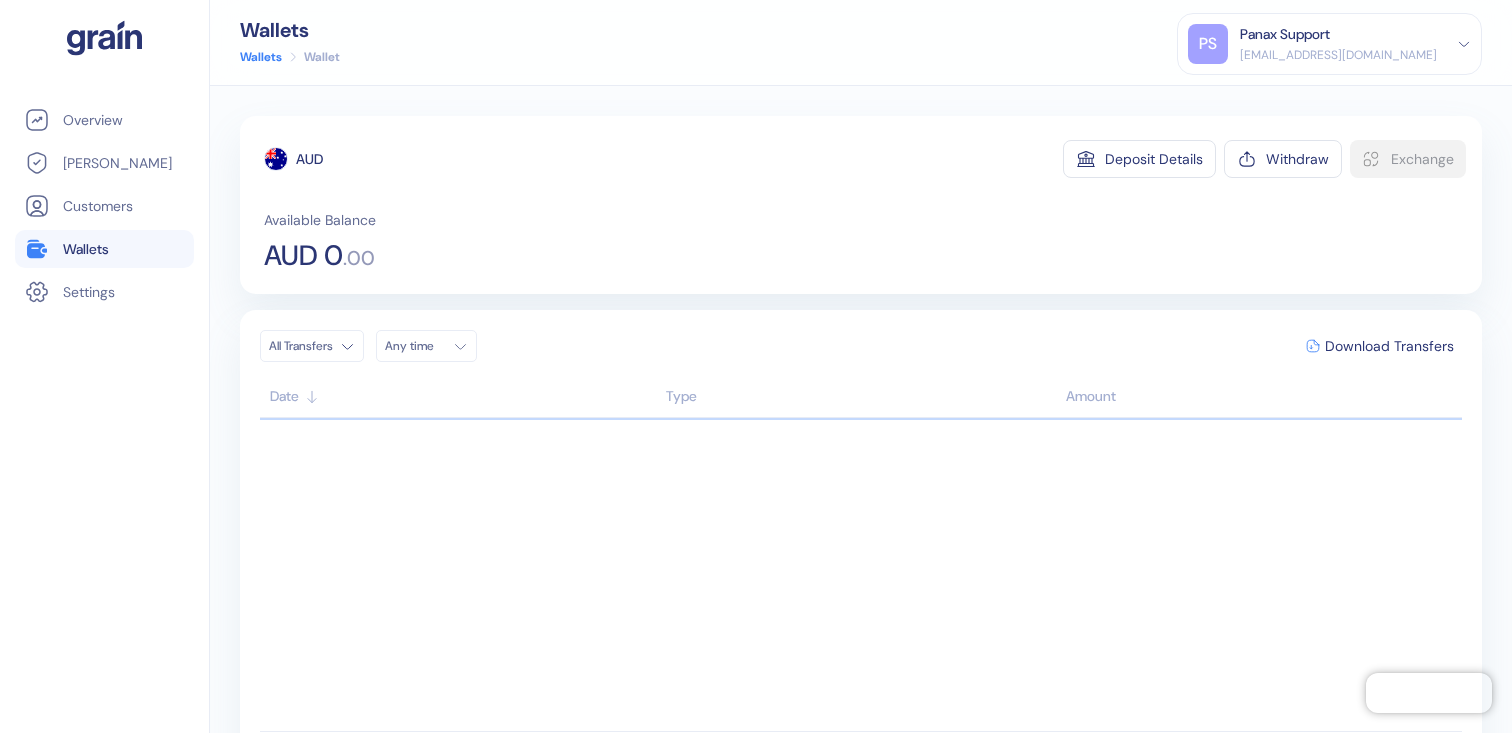 click on "Any time" at bounding box center (426, 346) 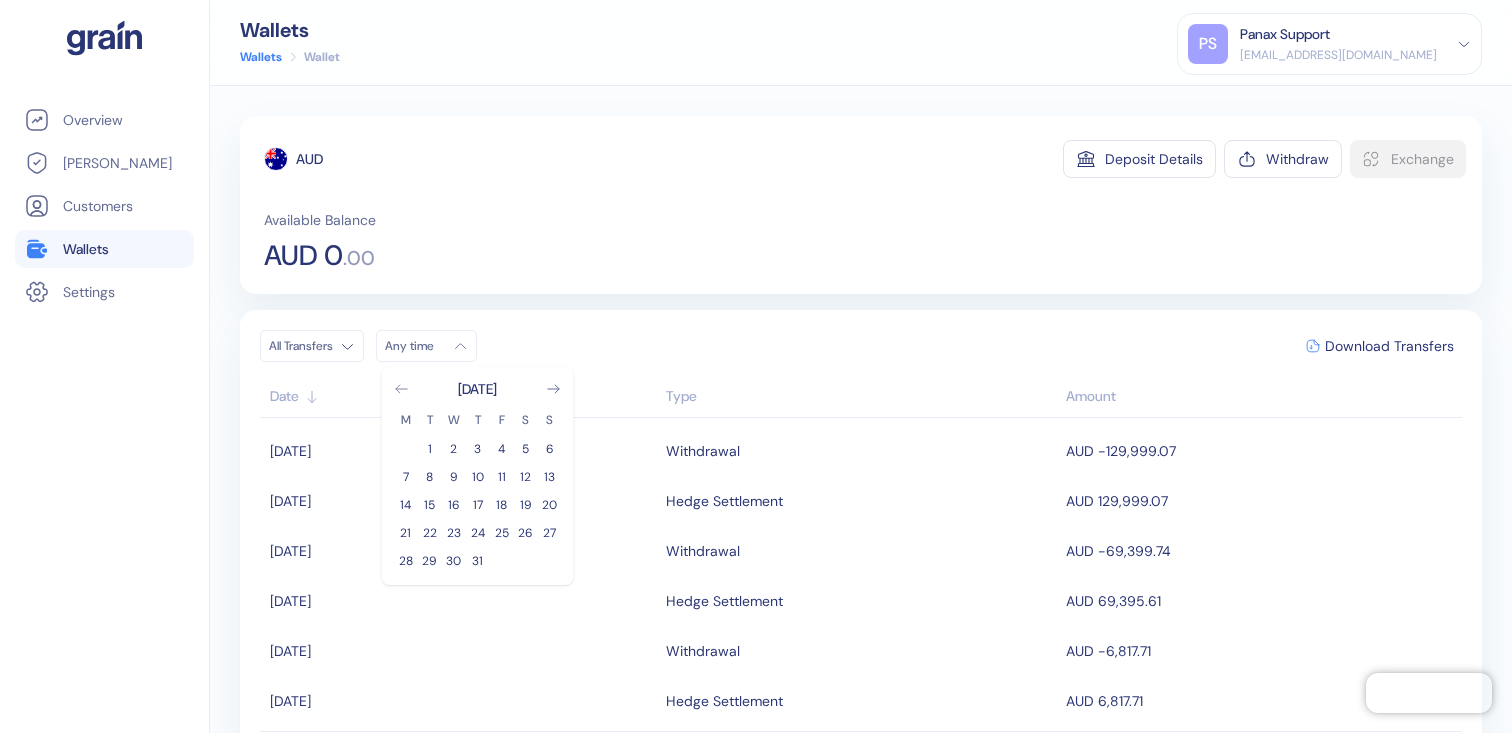 click 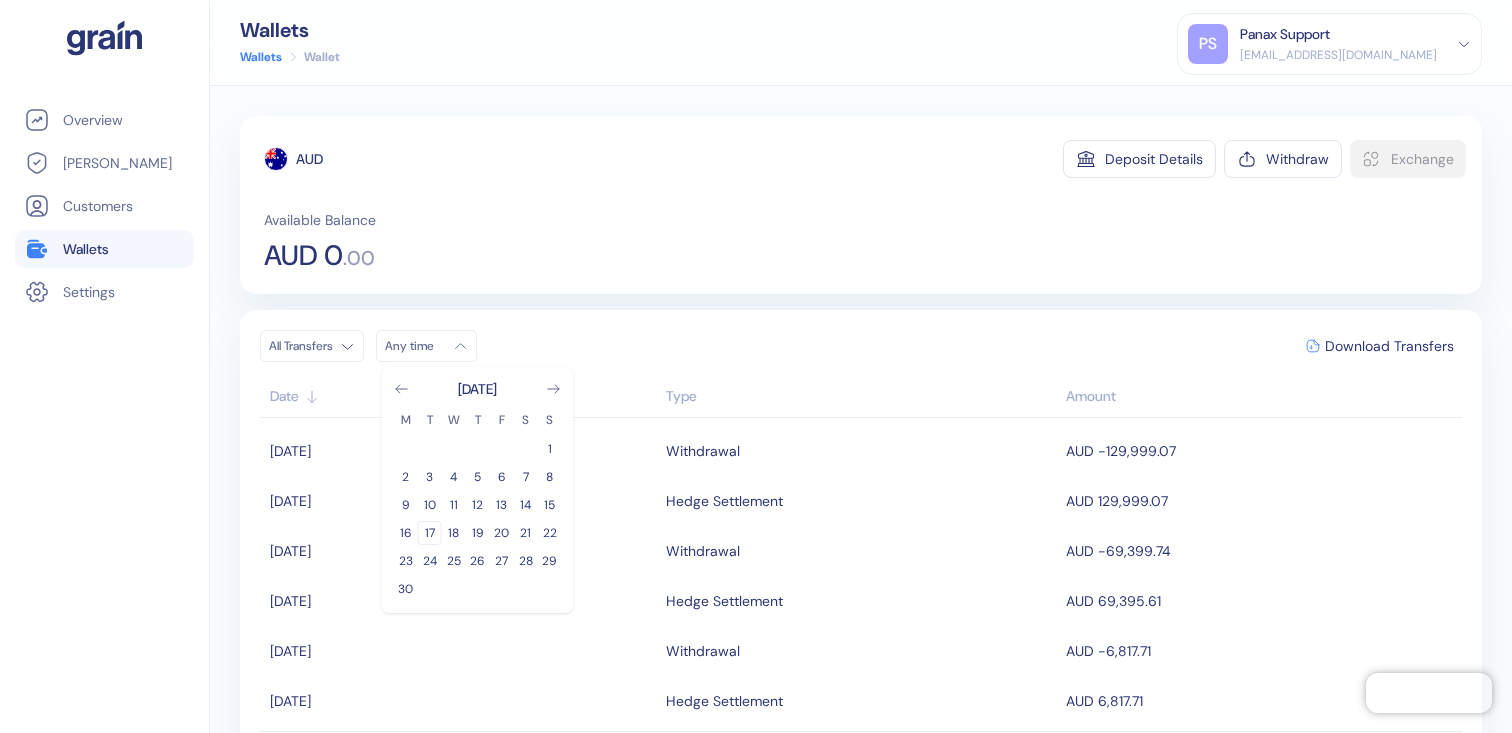 click on "17" at bounding box center [430, 533] 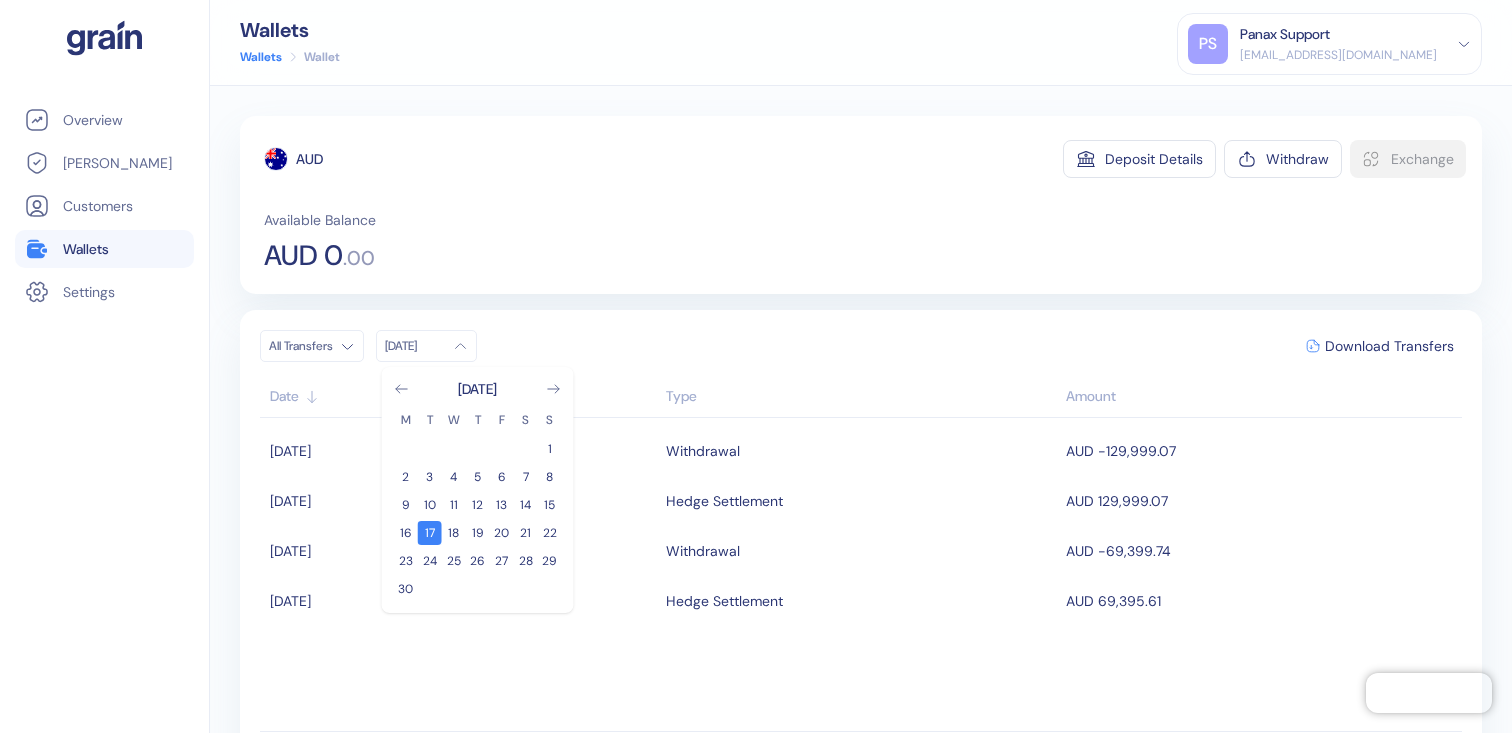 click on "Available Balance AUD 0 . 00" at bounding box center (865, 240) 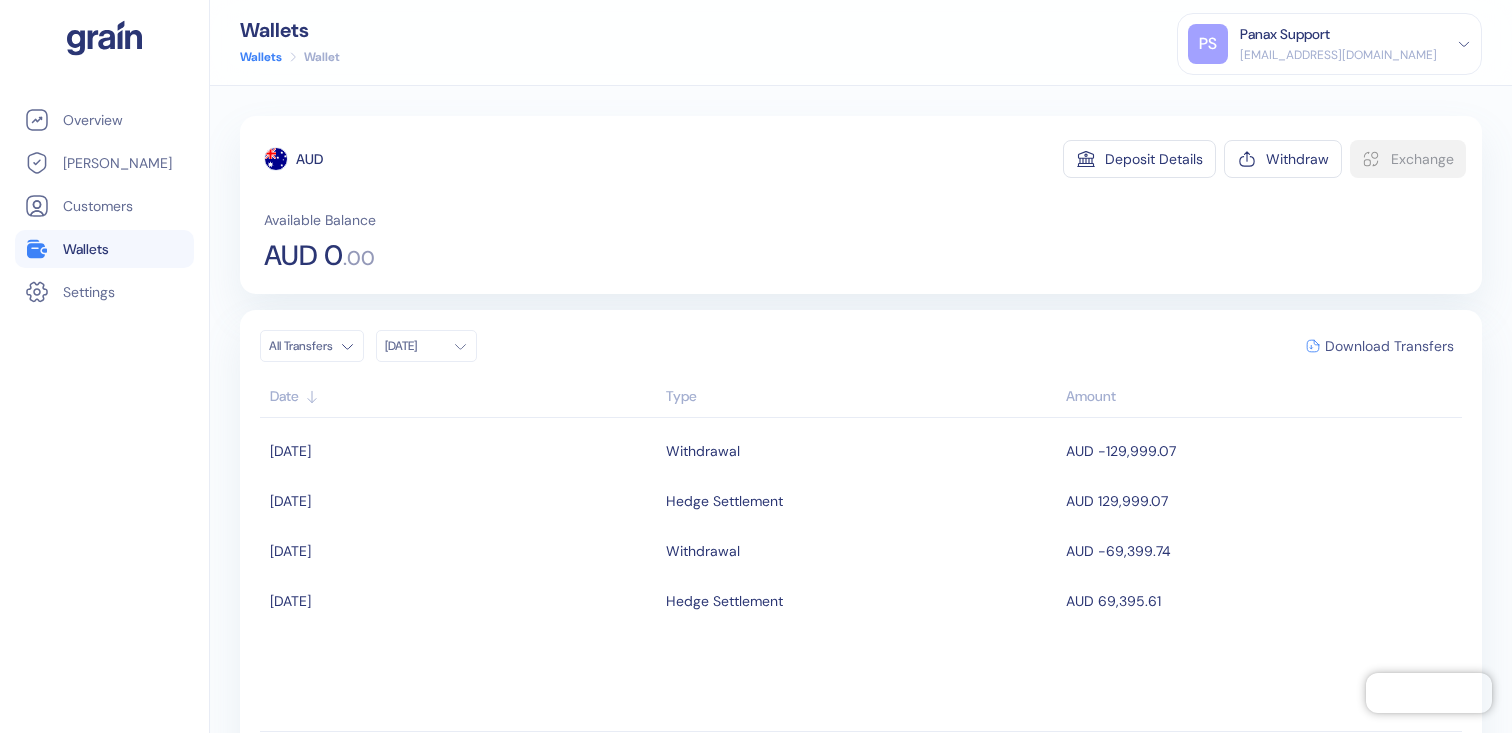 click on "Download Transfers" at bounding box center [1389, 346] 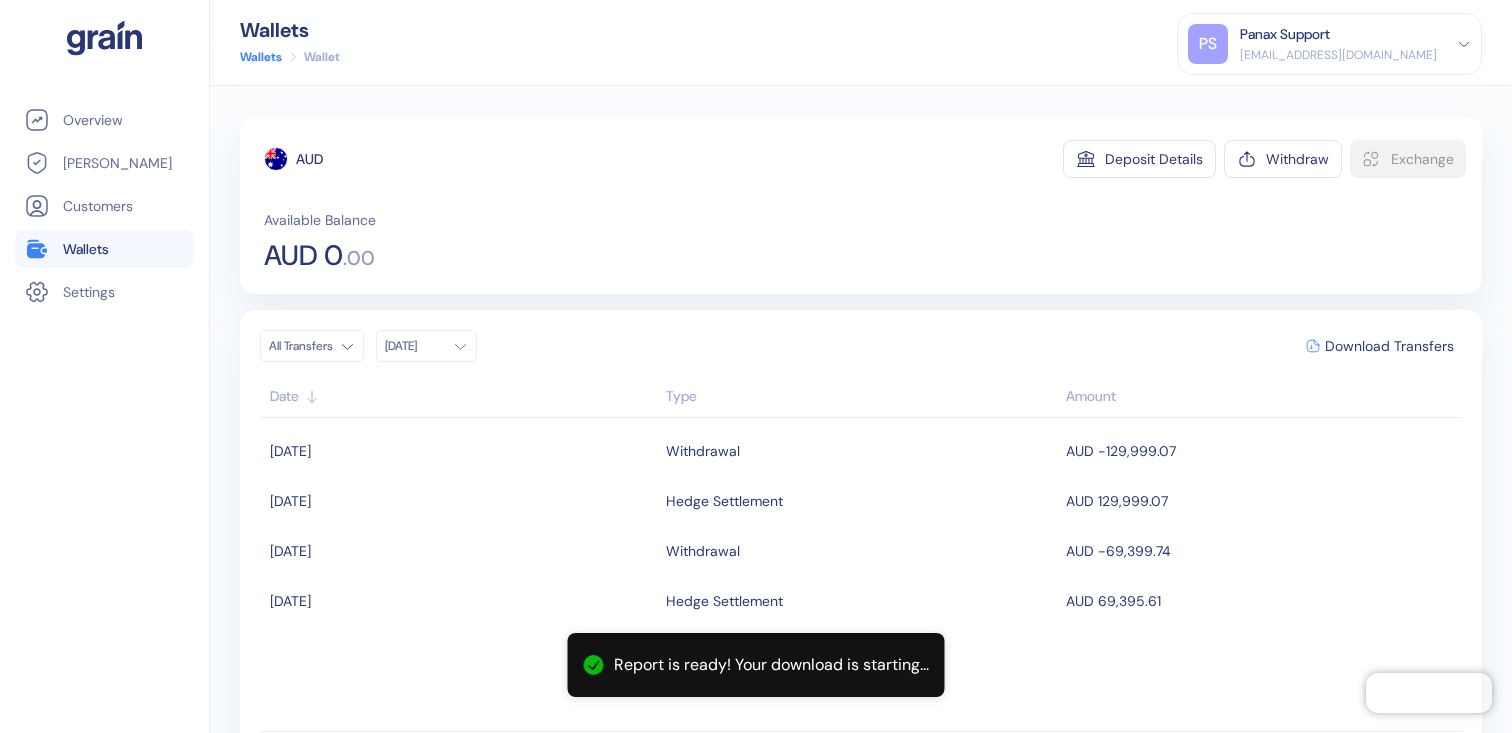 click on "Wallets" at bounding box center (104, 249) 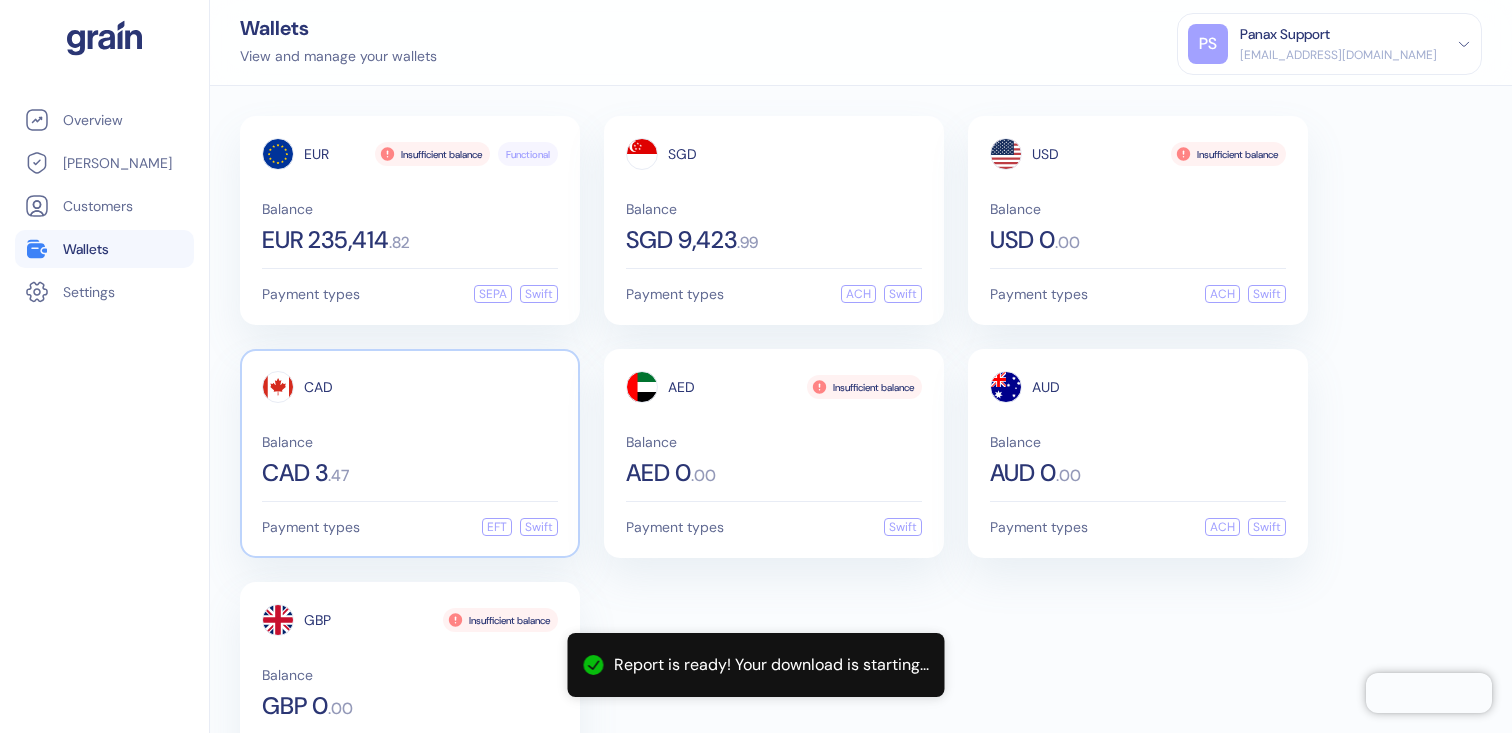 scroll, scrollTop: 88, scrollLeft: 0, axis: vertical 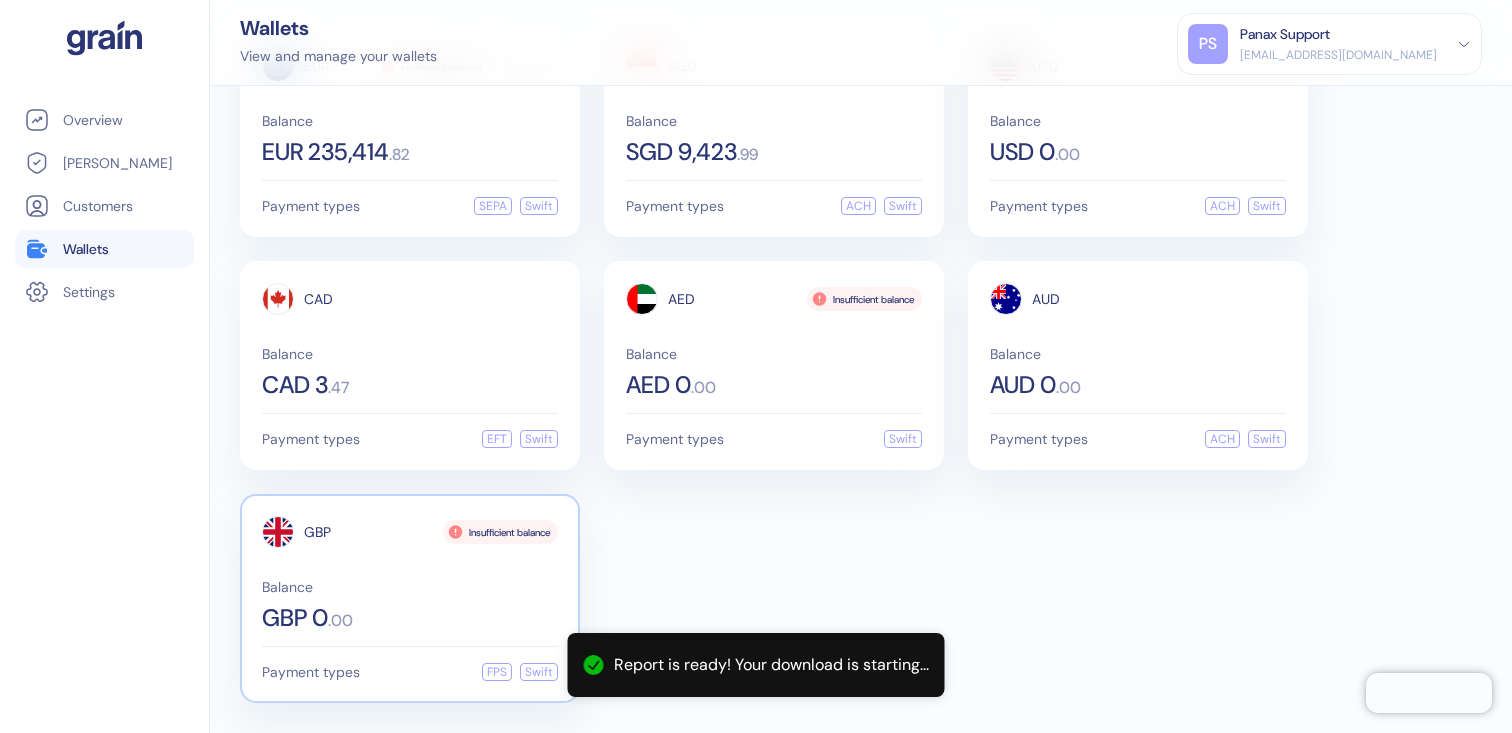 click on "GBP Insufficient balance Balance GBP 0 . 00" at bounding box center (410, 573) 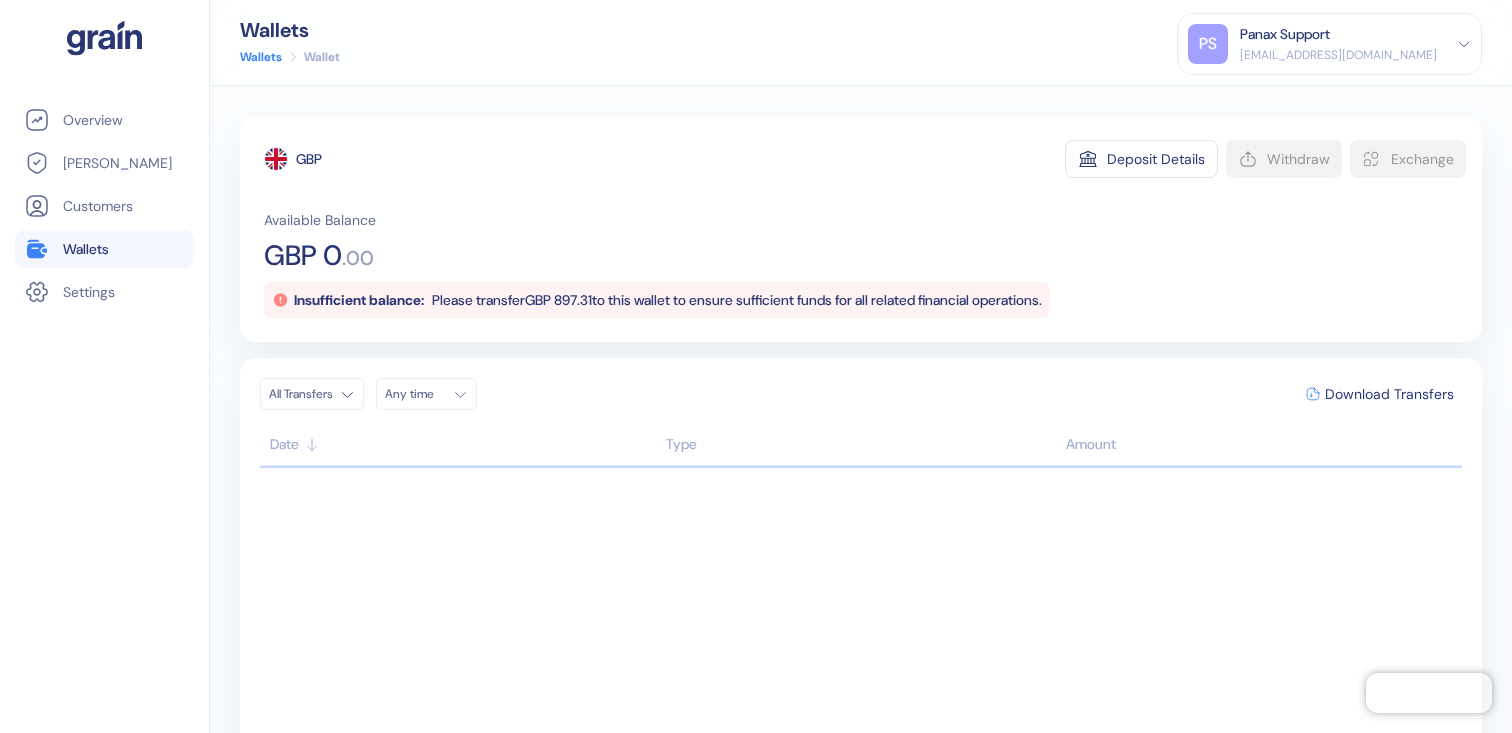 click on "Any time" at bounding box center (426, 394) 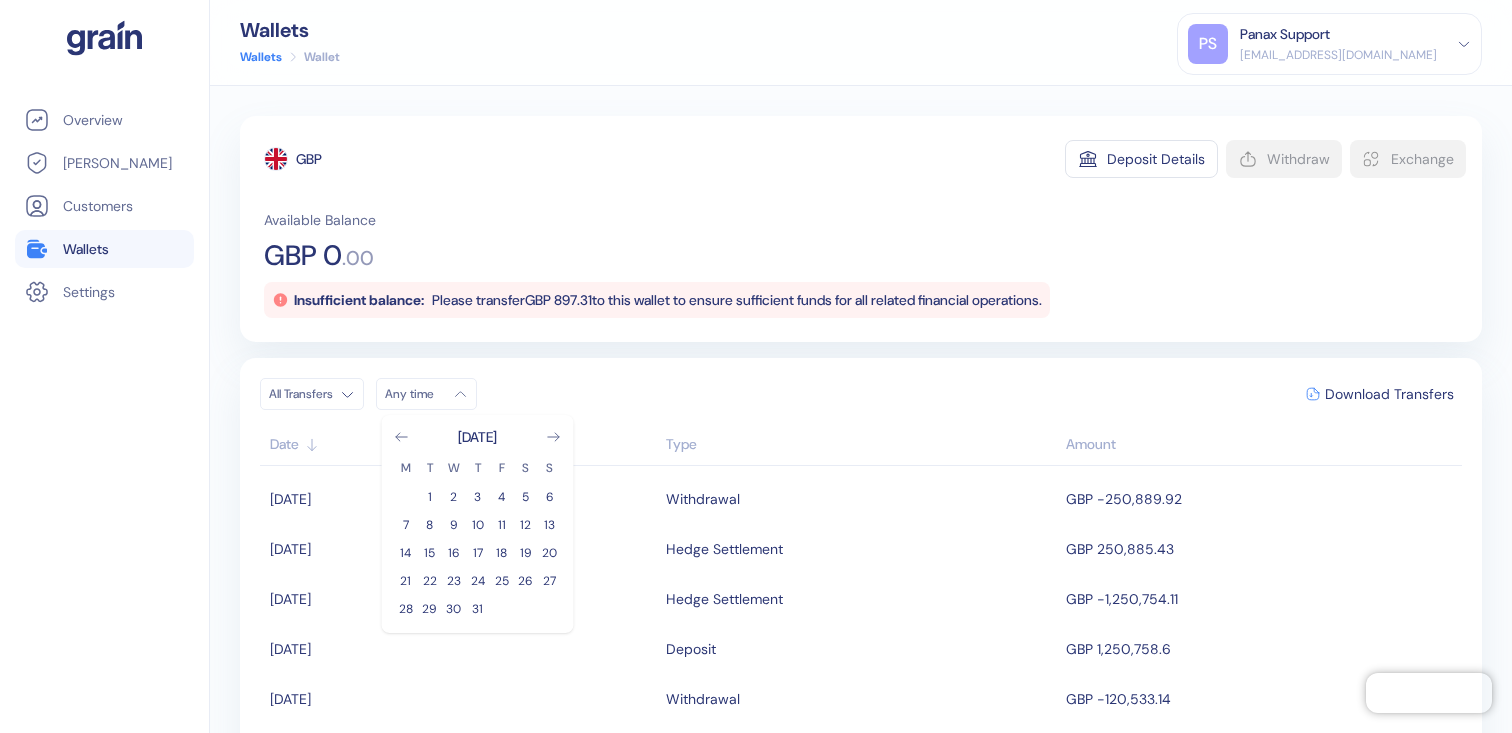 click on "[DATE]" at bounding box center [478, 437] 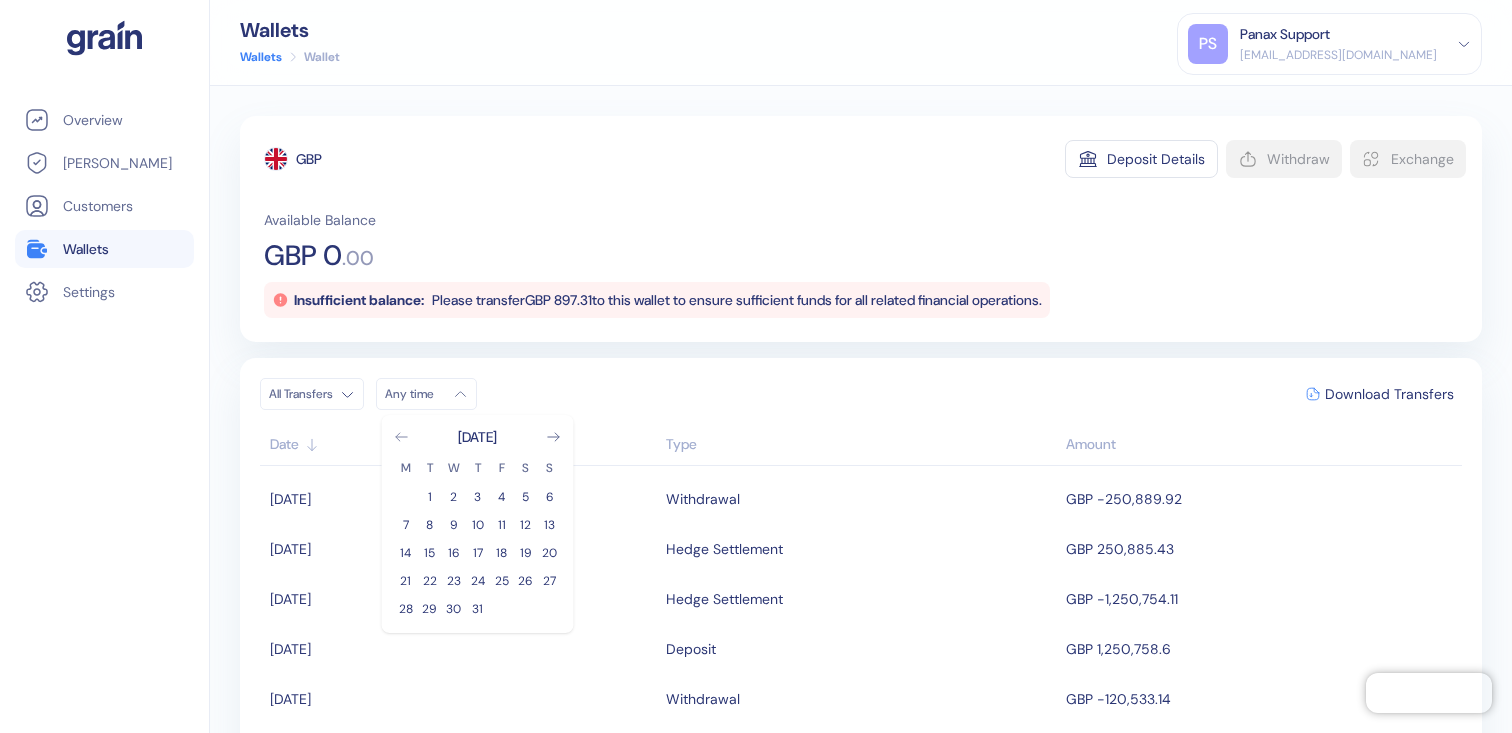 click 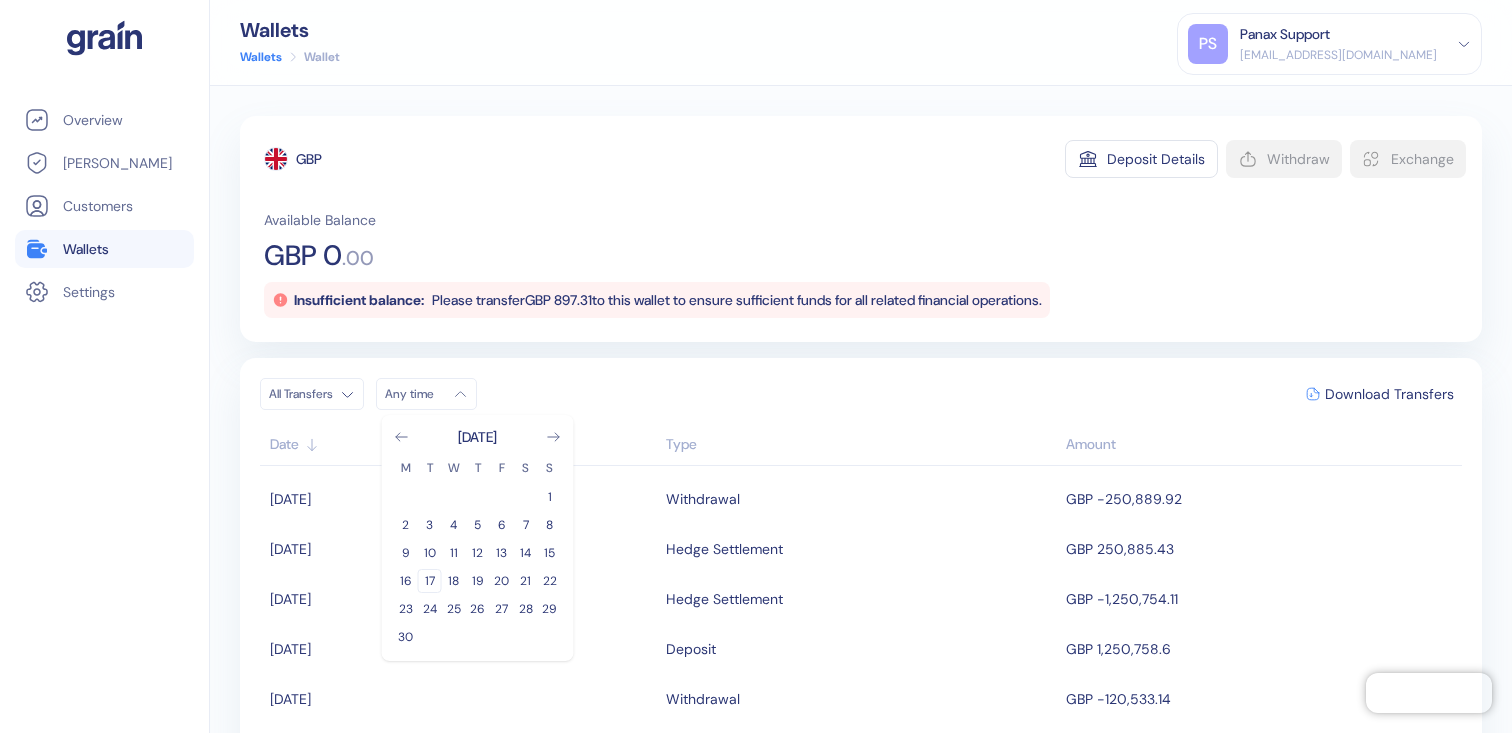 click on "17" at bounding box center [430, 581] 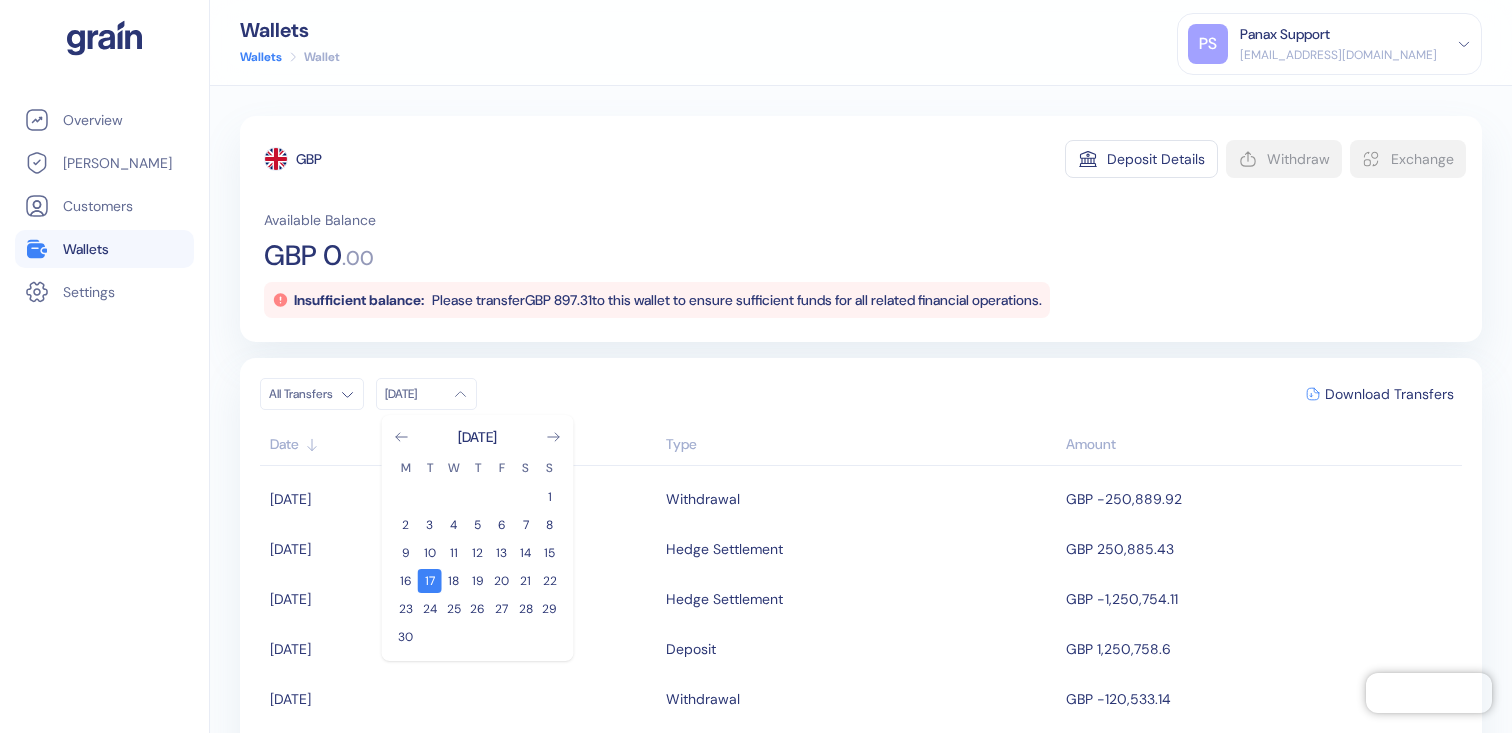 click on "Available Balance GBP 0 . 00 Insufficient balance: Please transfer  GBP   897.31  to this wallet to ensure sufficient funds for all related financial operations." at bounding box center [865, 264] 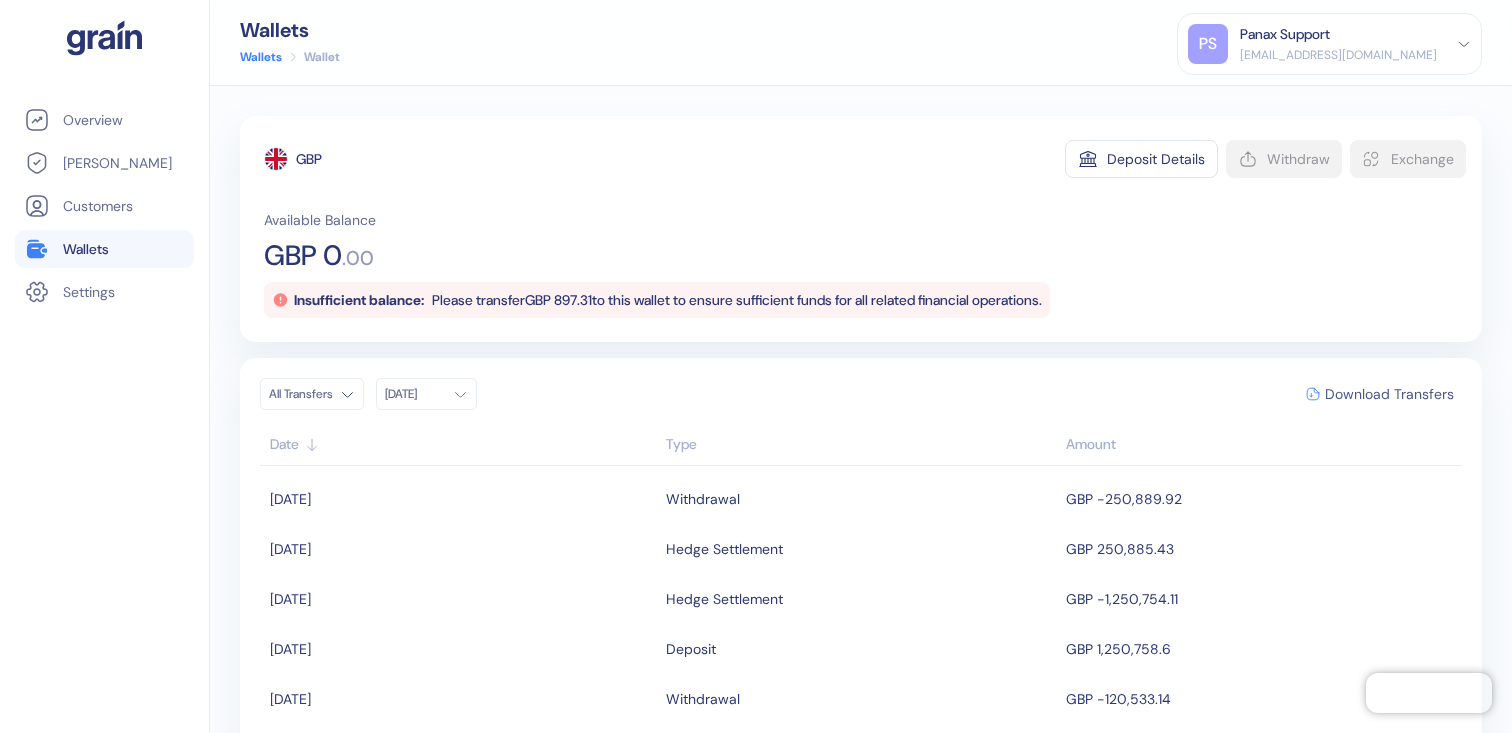 click on "Download Transfers" at bounding box center (1389, 394) 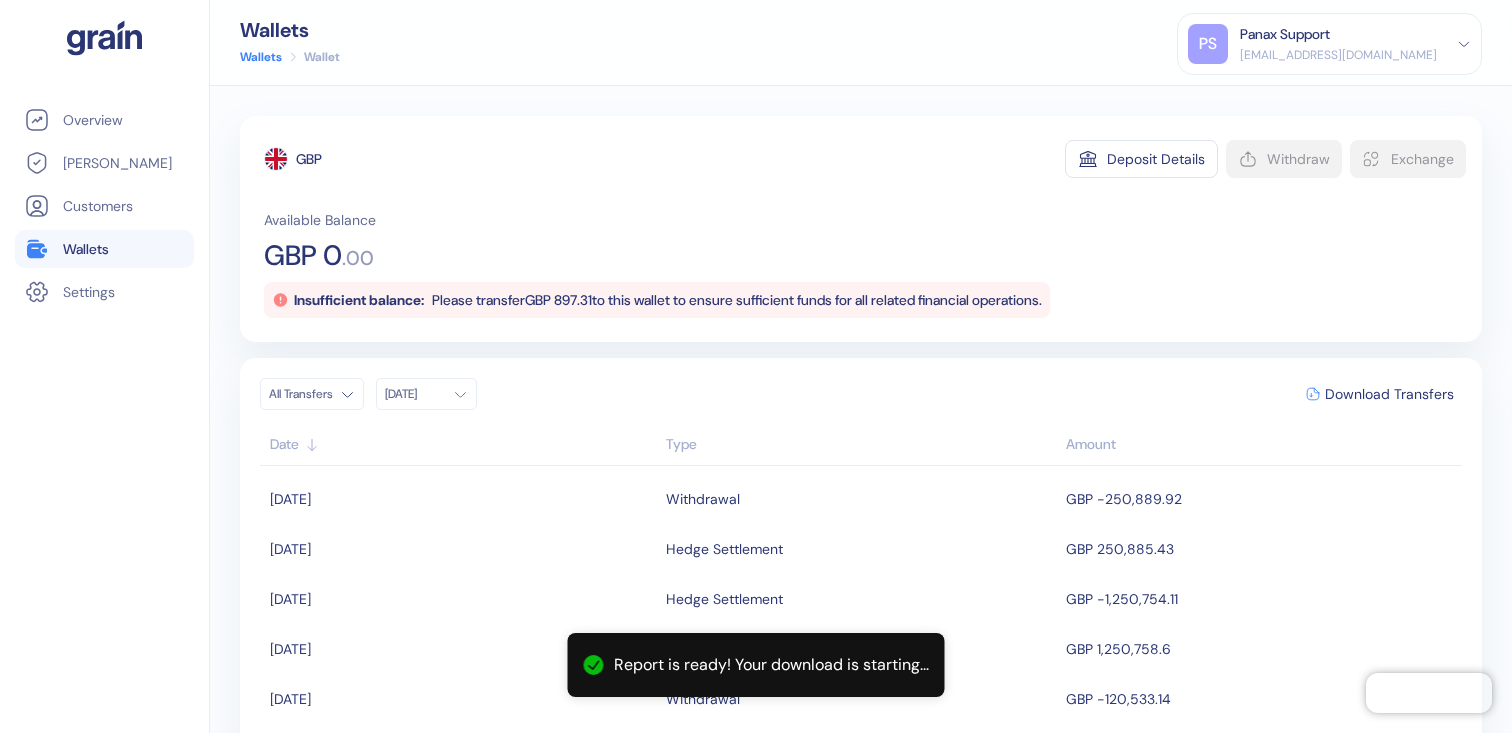 click on "PS Panax Support [EMAIL_ADDRESS][DOMAIN_NAME] Sign Out" at bounding box center [1329, 44] 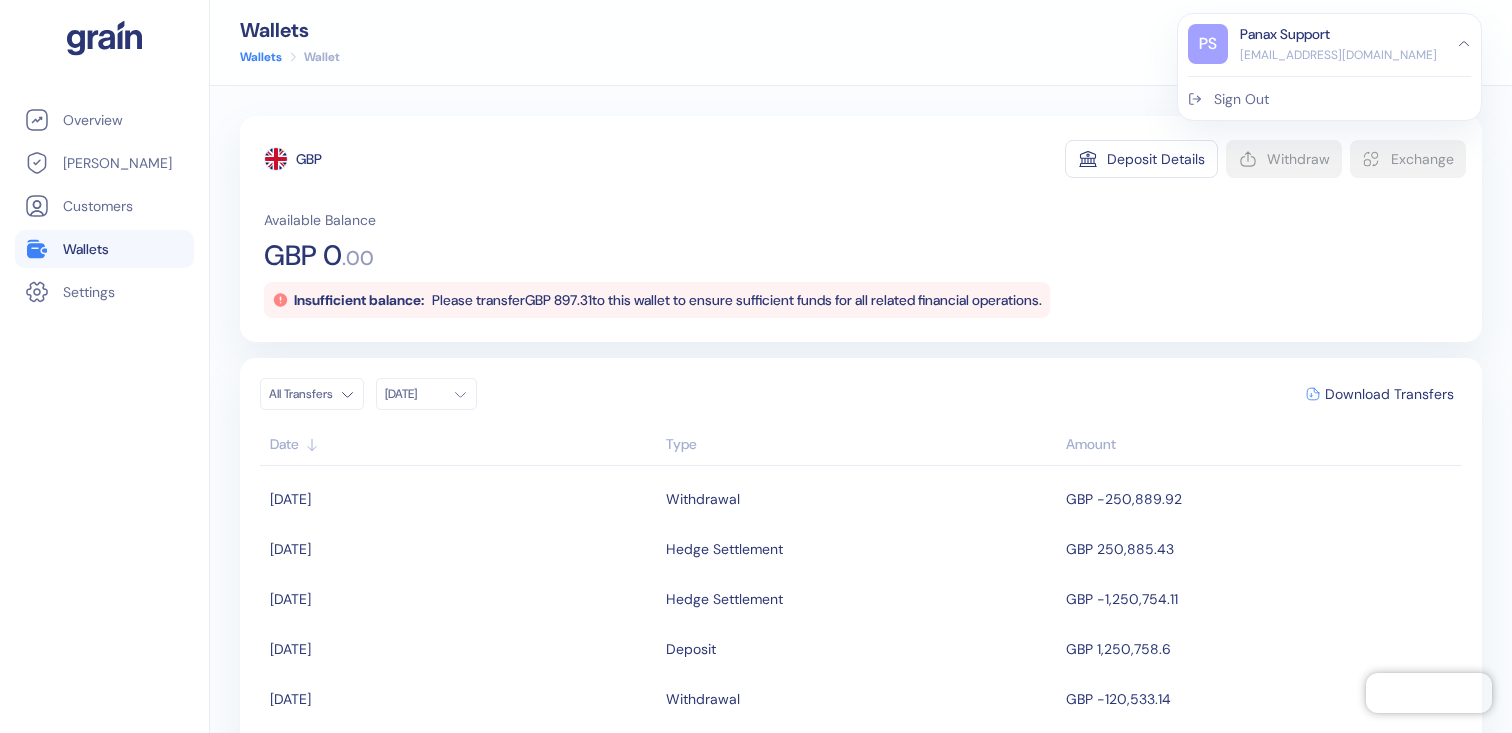 click on "PS Panax Support [EMAIL_ADDRESS][DOMAIN_NAME] Sign Out" at bounding box center [1329, 67] 